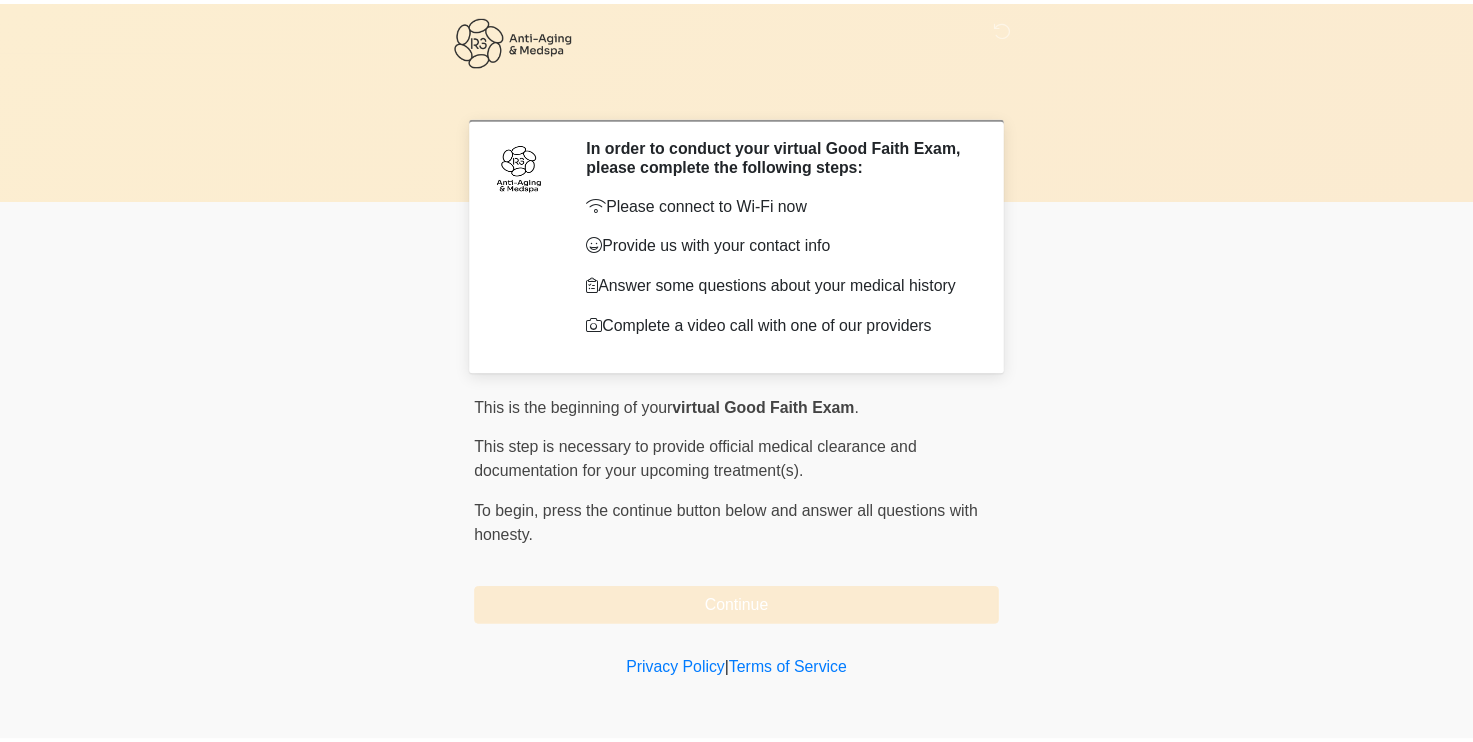 scroll, scrollTop: 0, scrollLeft: 0, axis: both 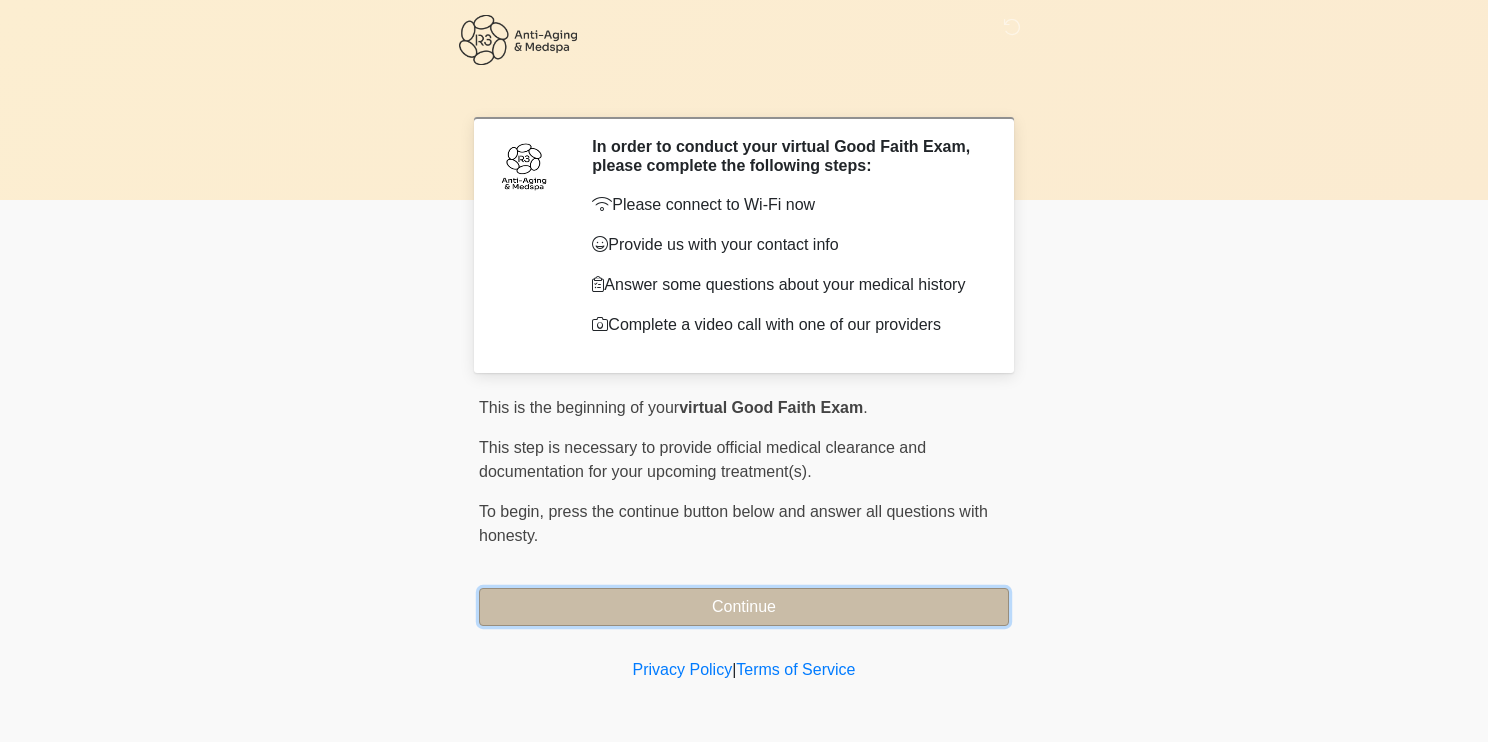click on "Continue" at bounding box center (744, 607) 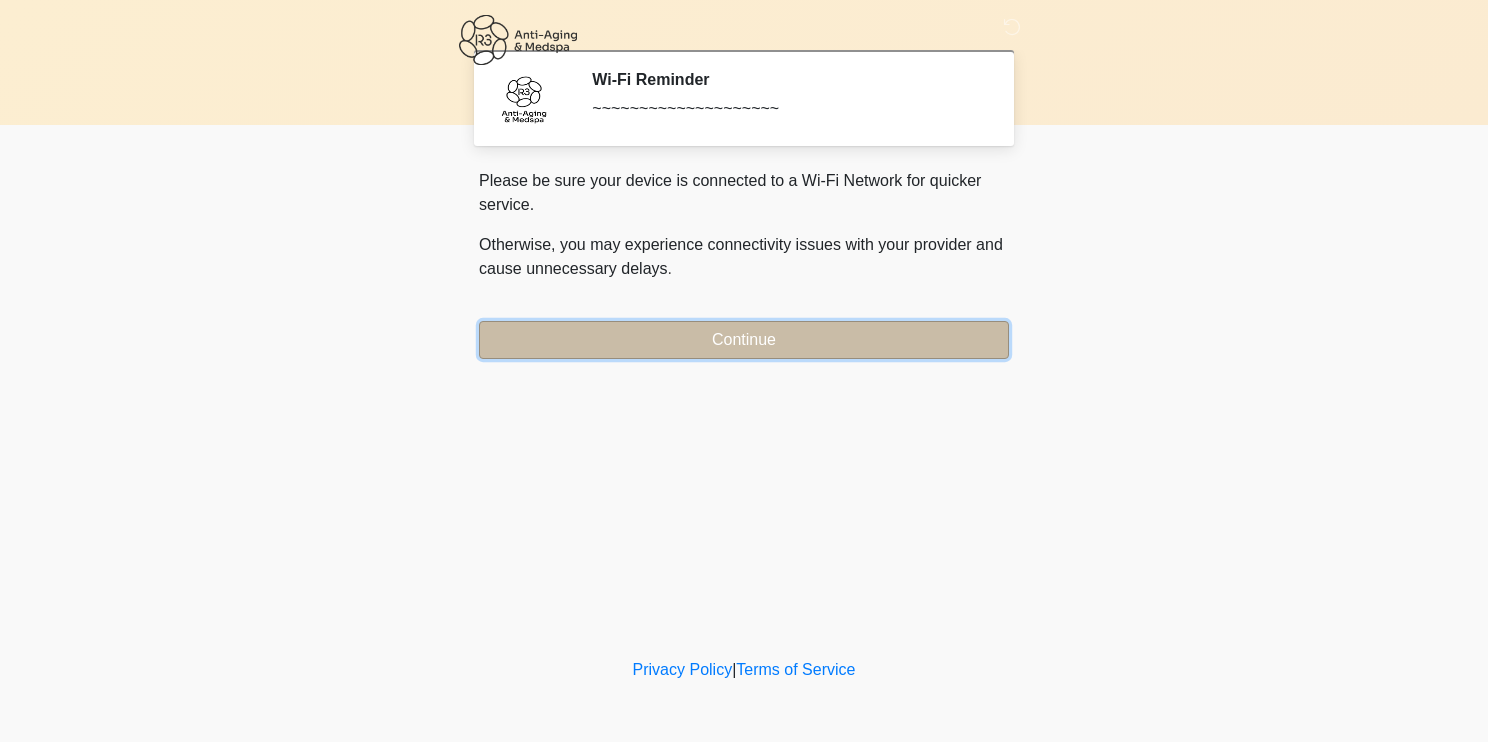 click on "Continue" at bounding box center [744, 340] 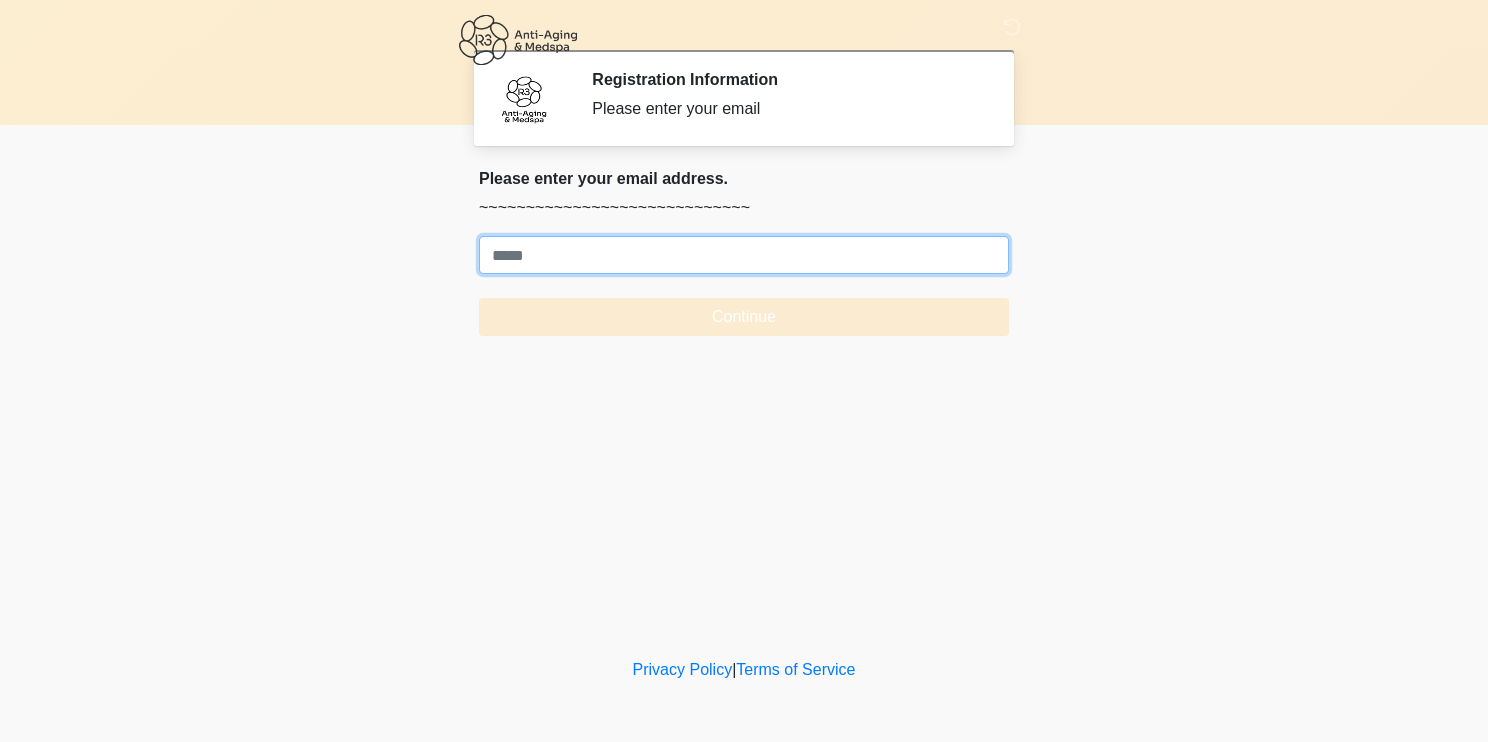 click on "Where should we email your treatment plan?" at bounding box center [744, 255] 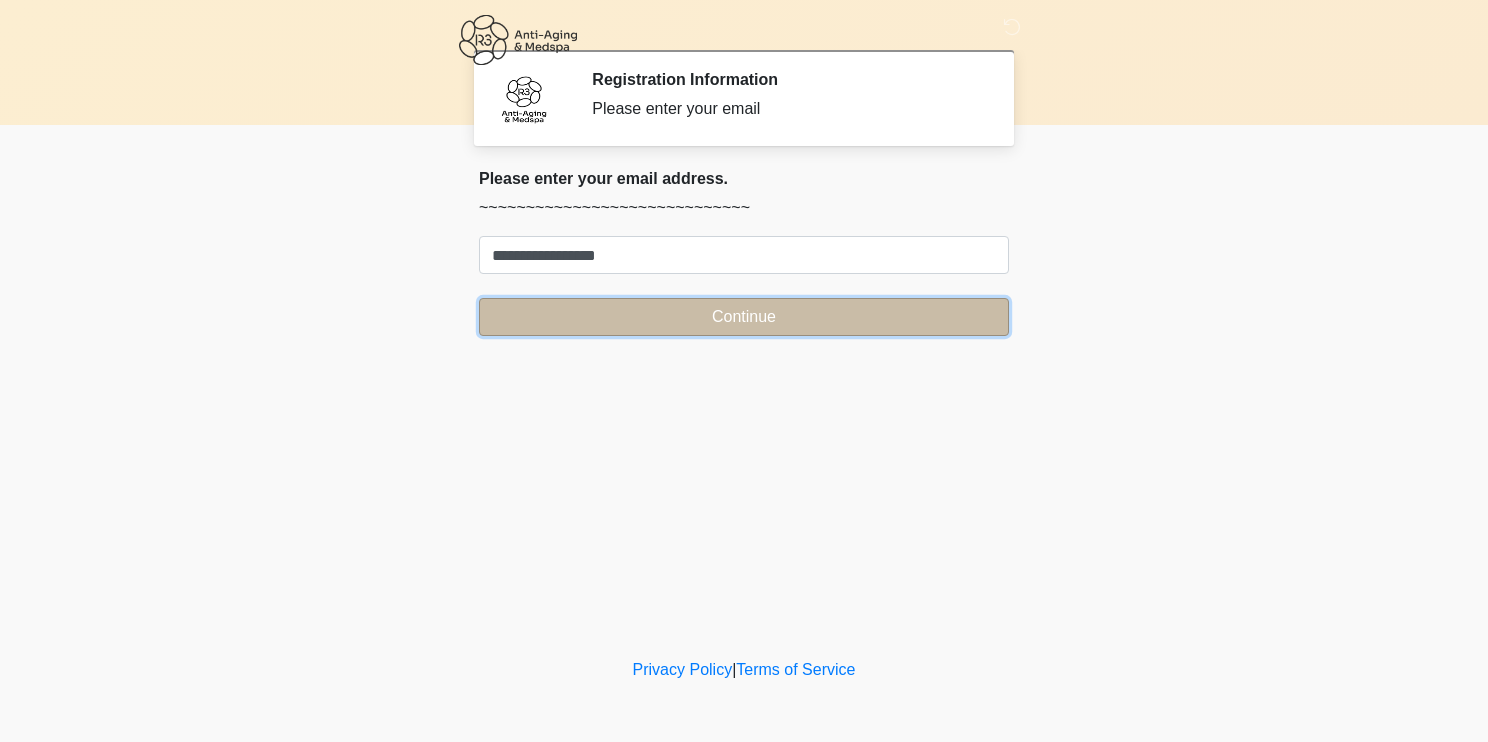 click on "Continue" at bounding box center [744, 317] 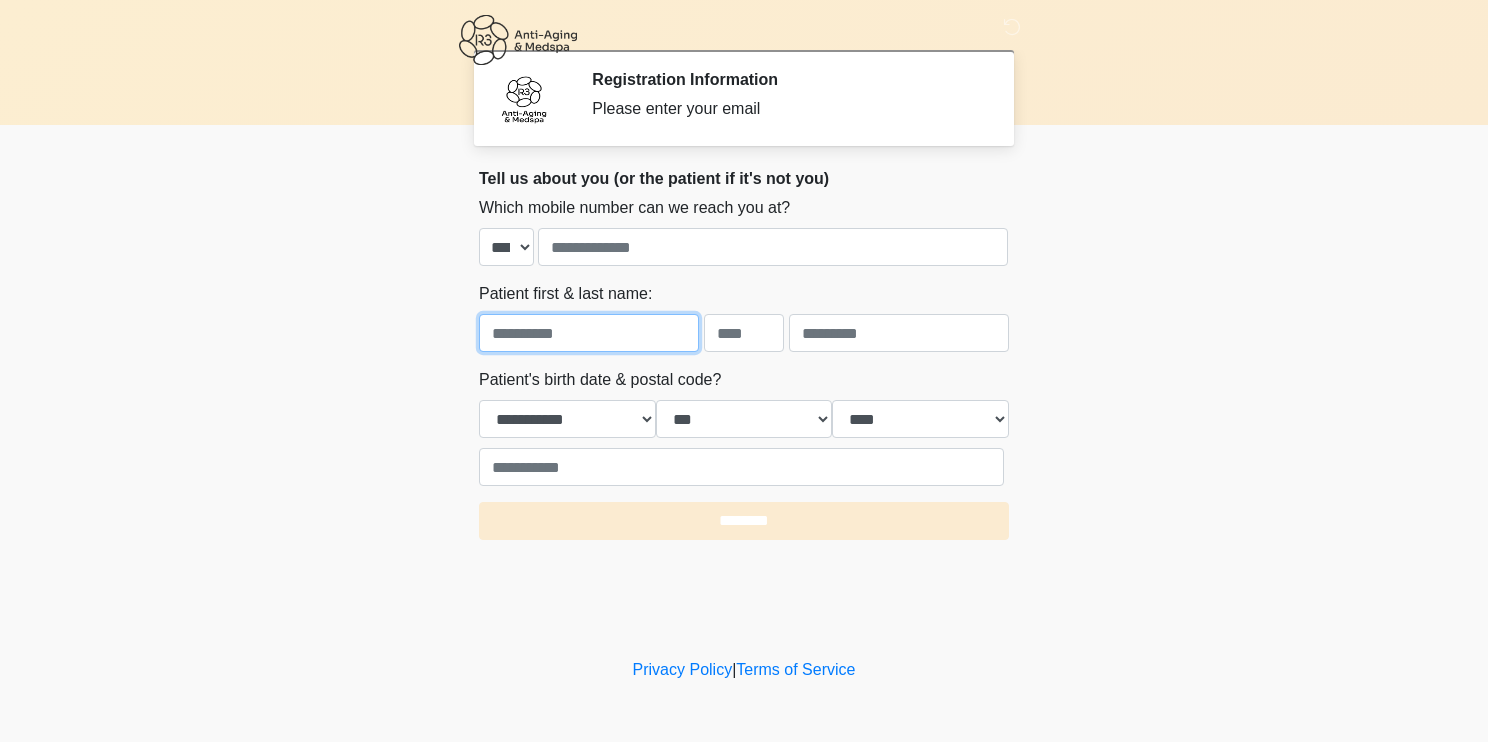 click at bounding box center [589, 333] 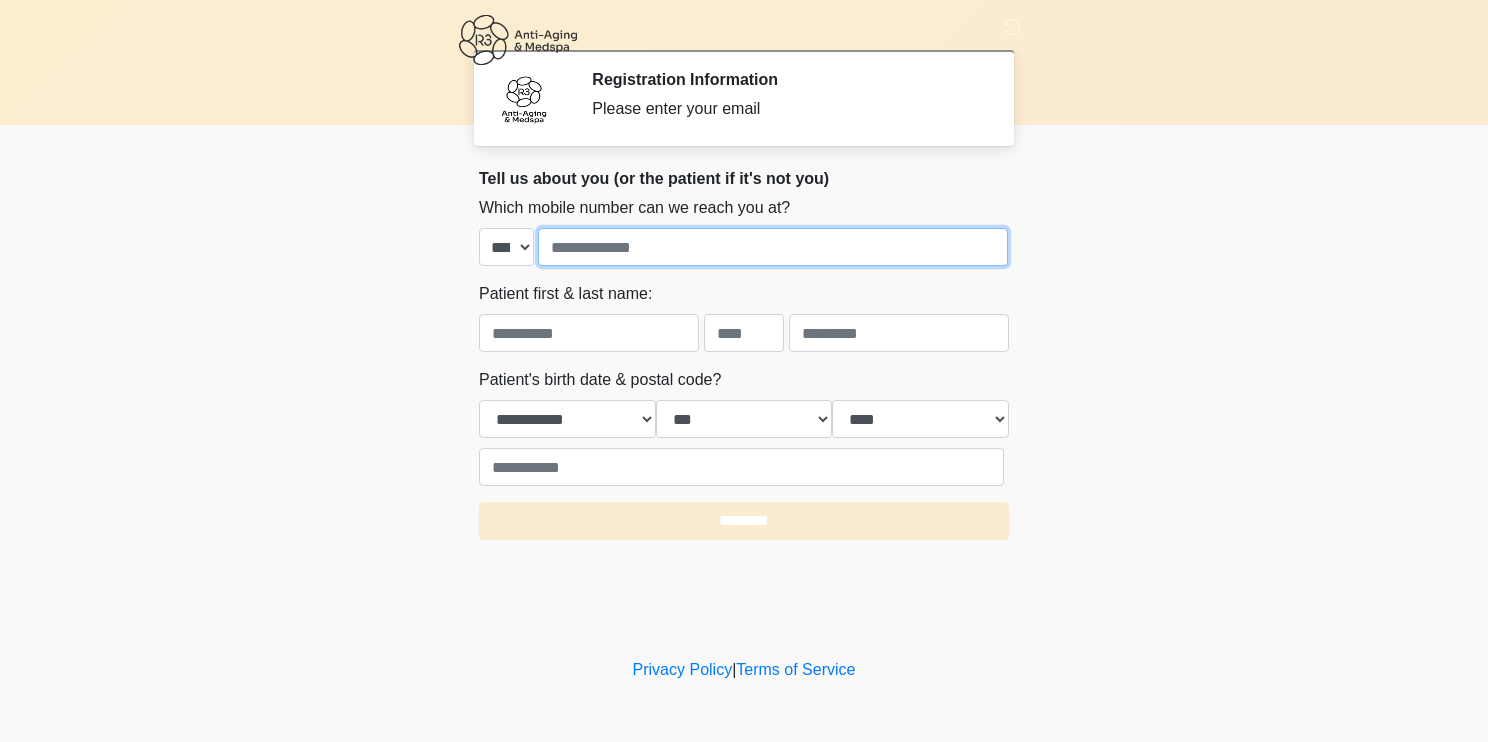 click at bounding box center (773, 247) 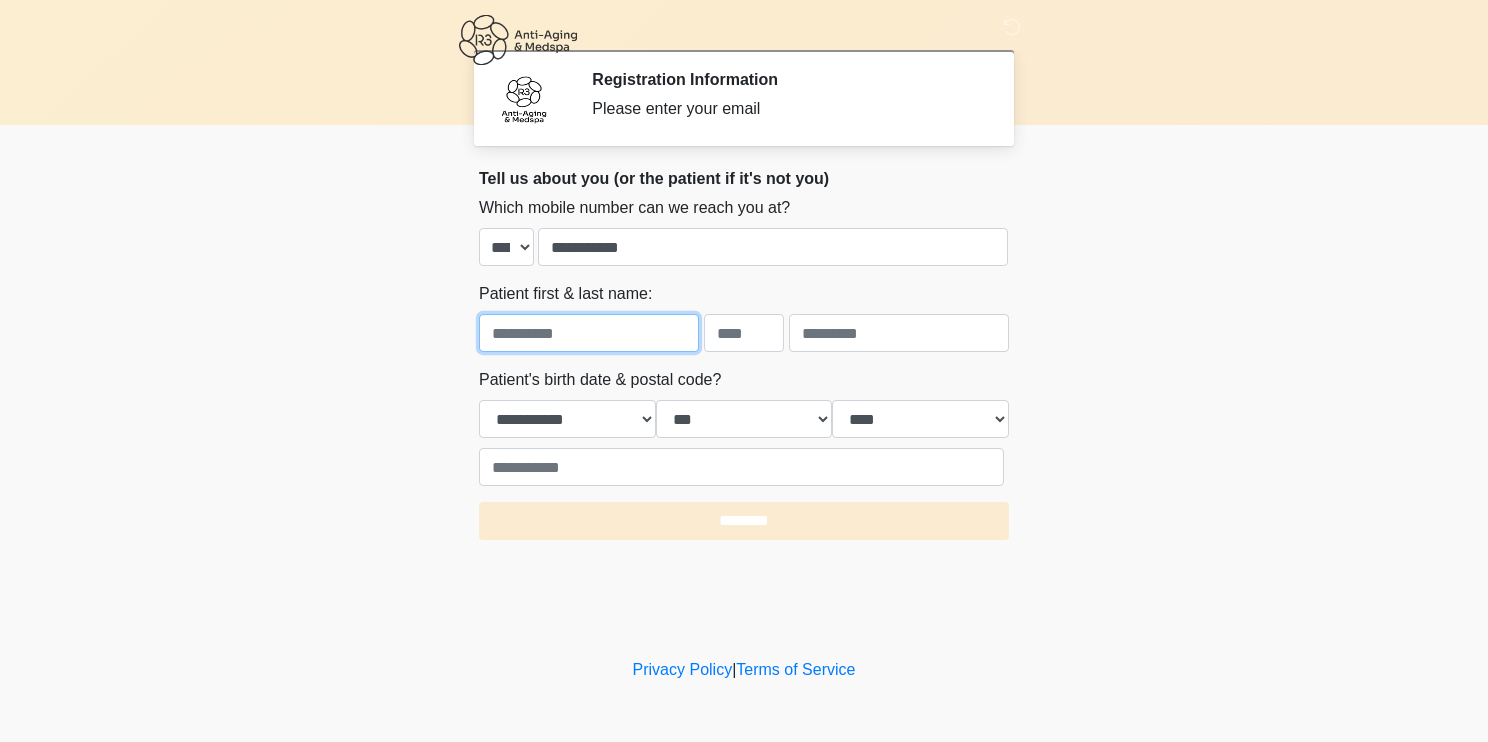 click at bounding box center [589, 333] 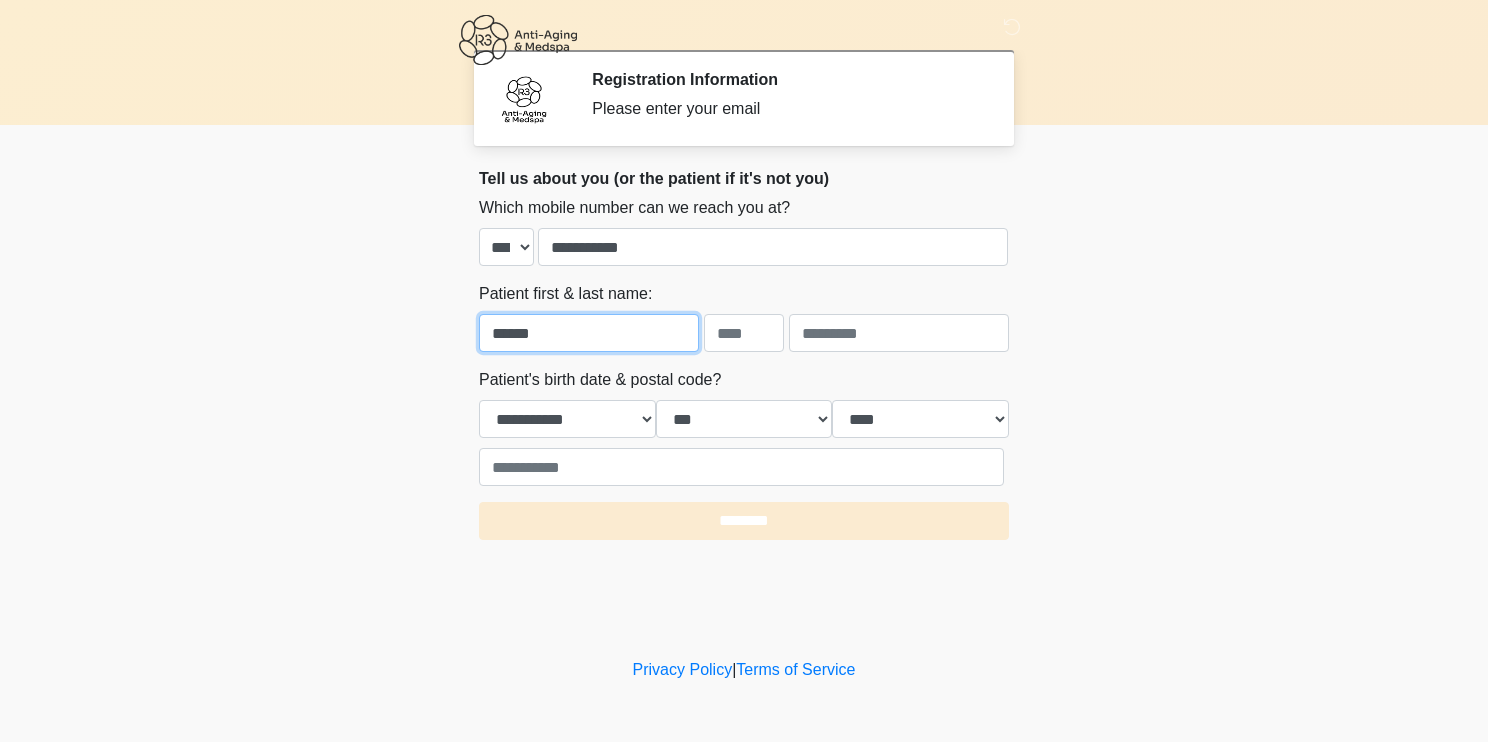 type on "******" 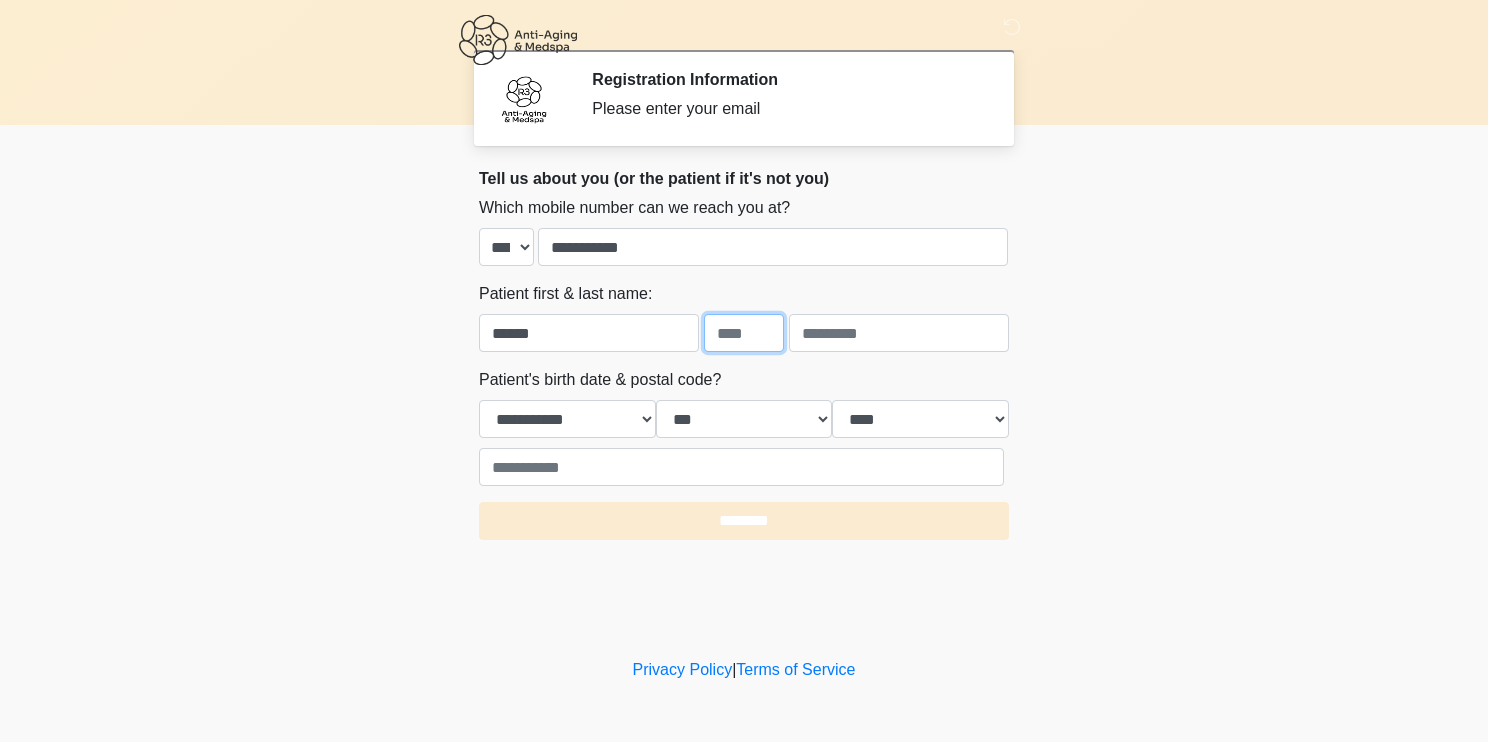 click at bounding box center [744, 333] 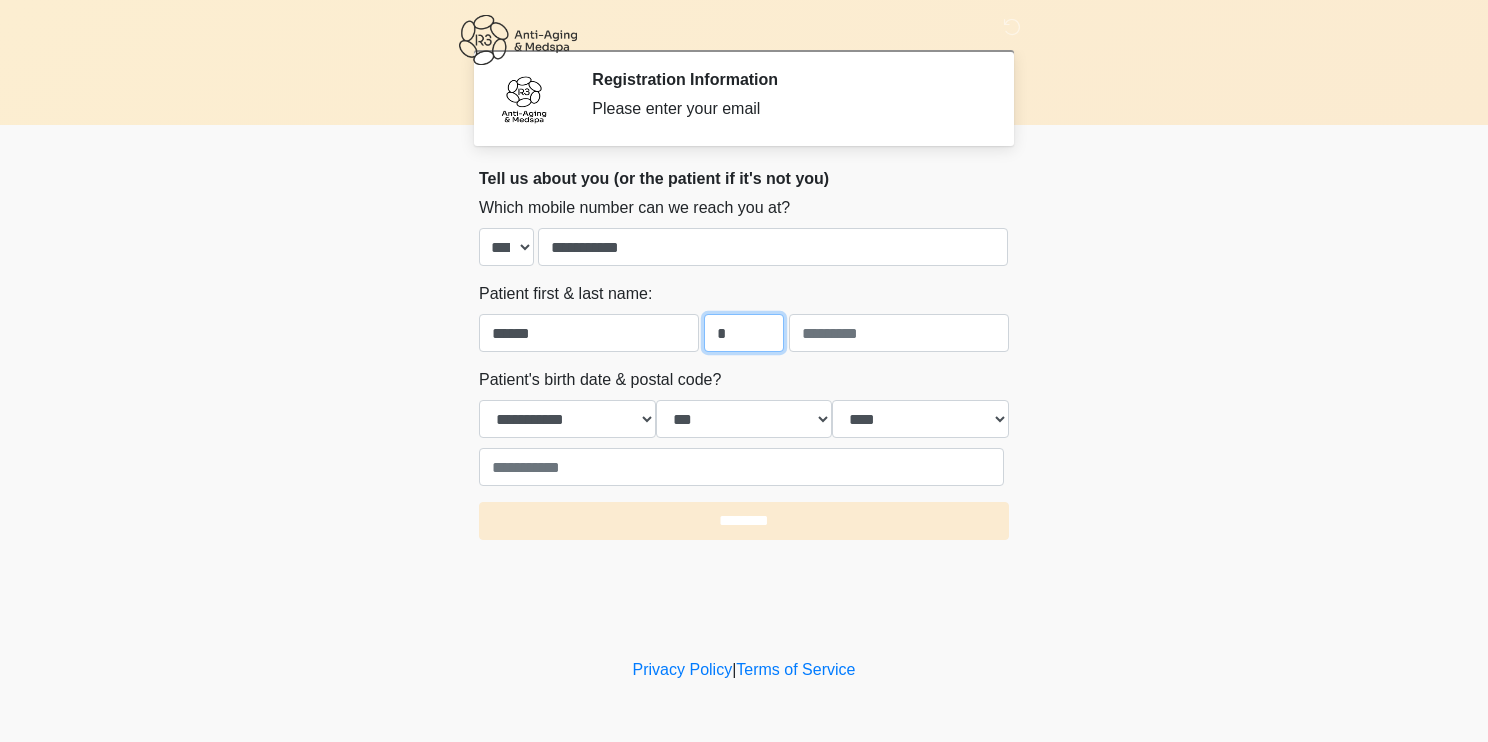 type on "*" 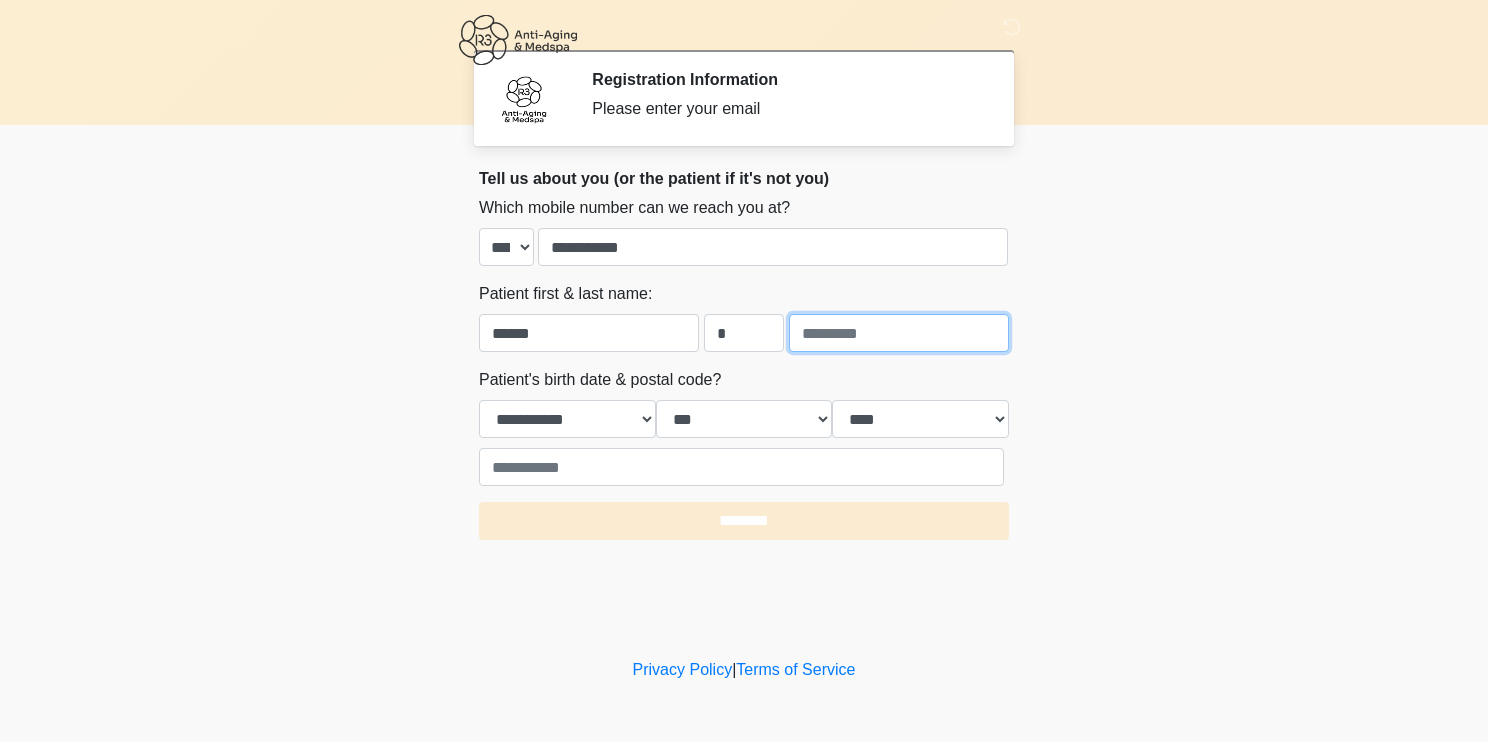 click at bounding box center (899, 333) 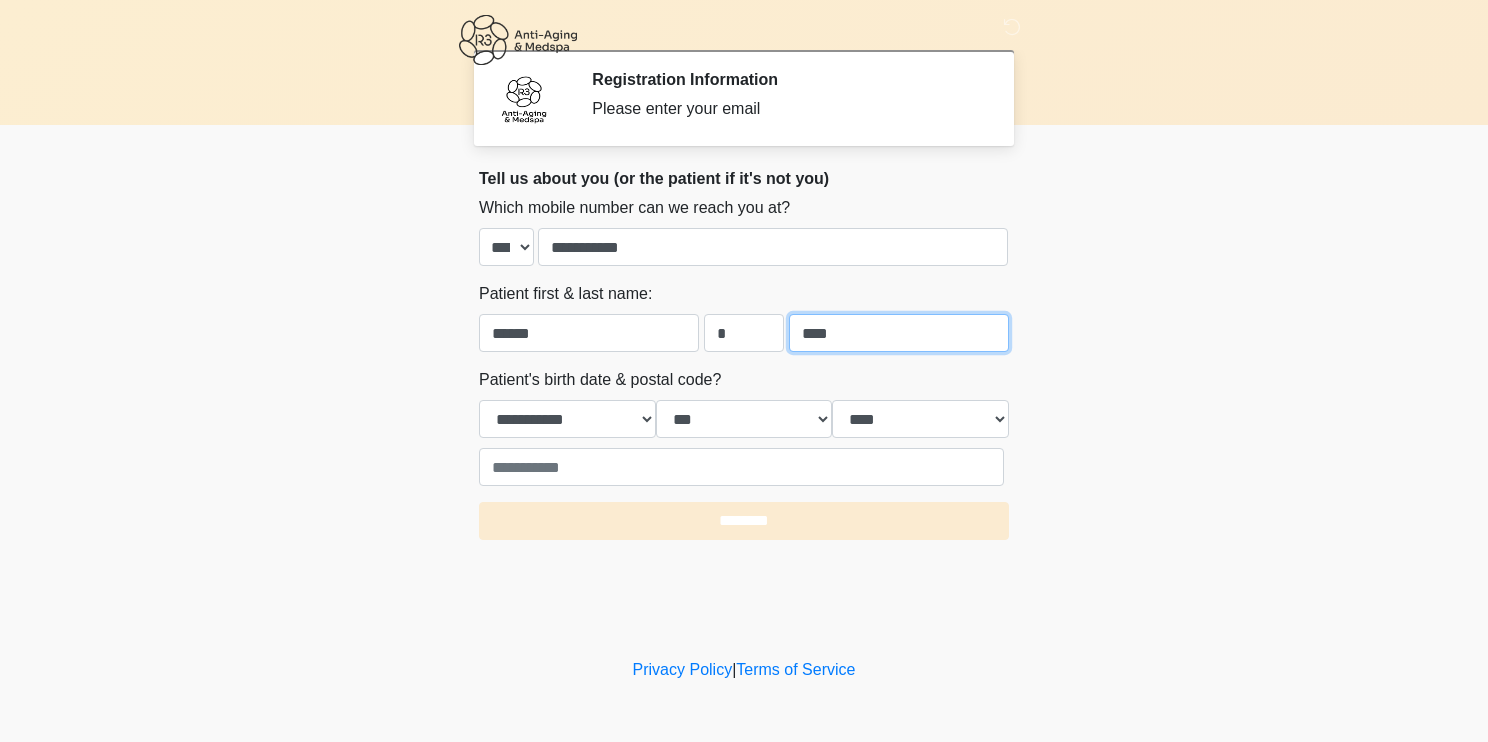 type on "****" 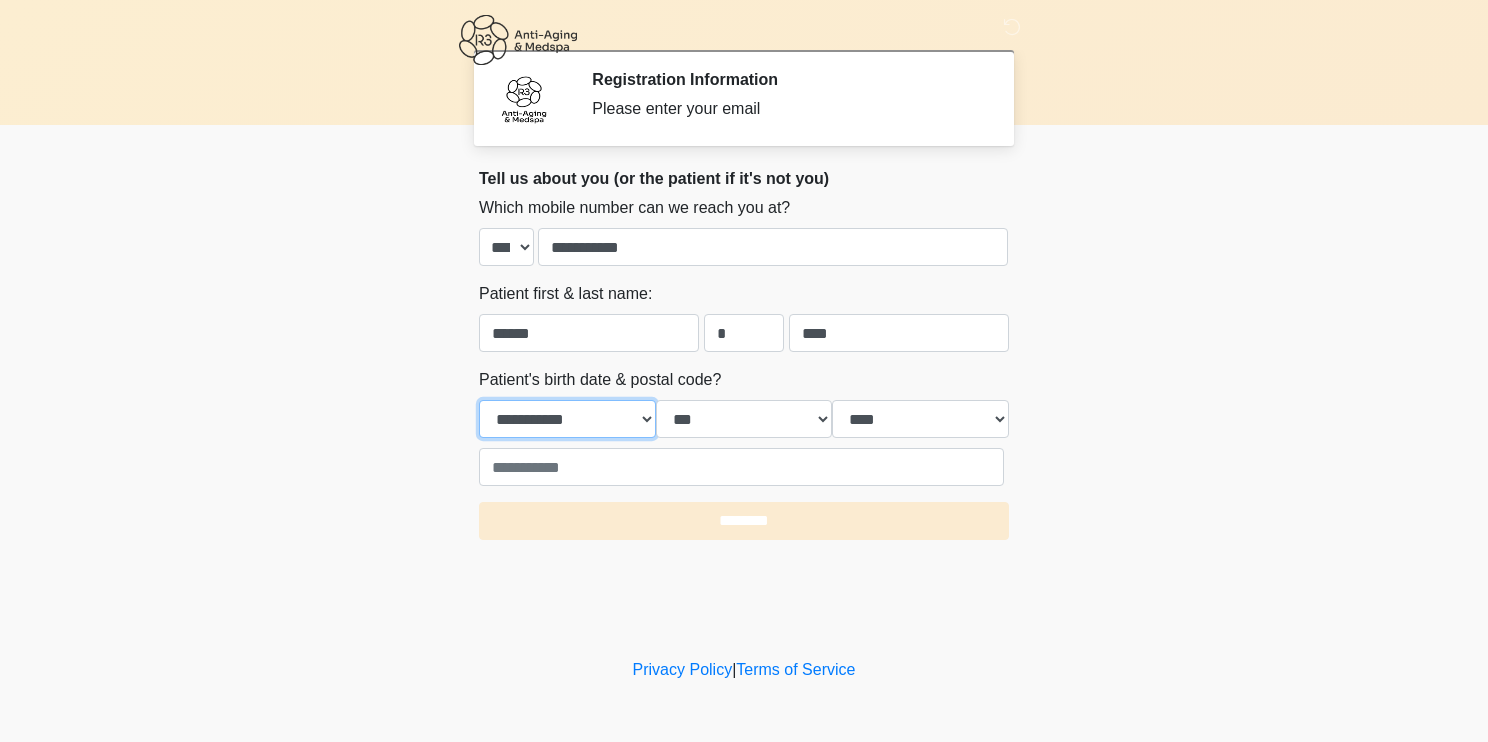 click on "**********" at bounding box center [567, 419] 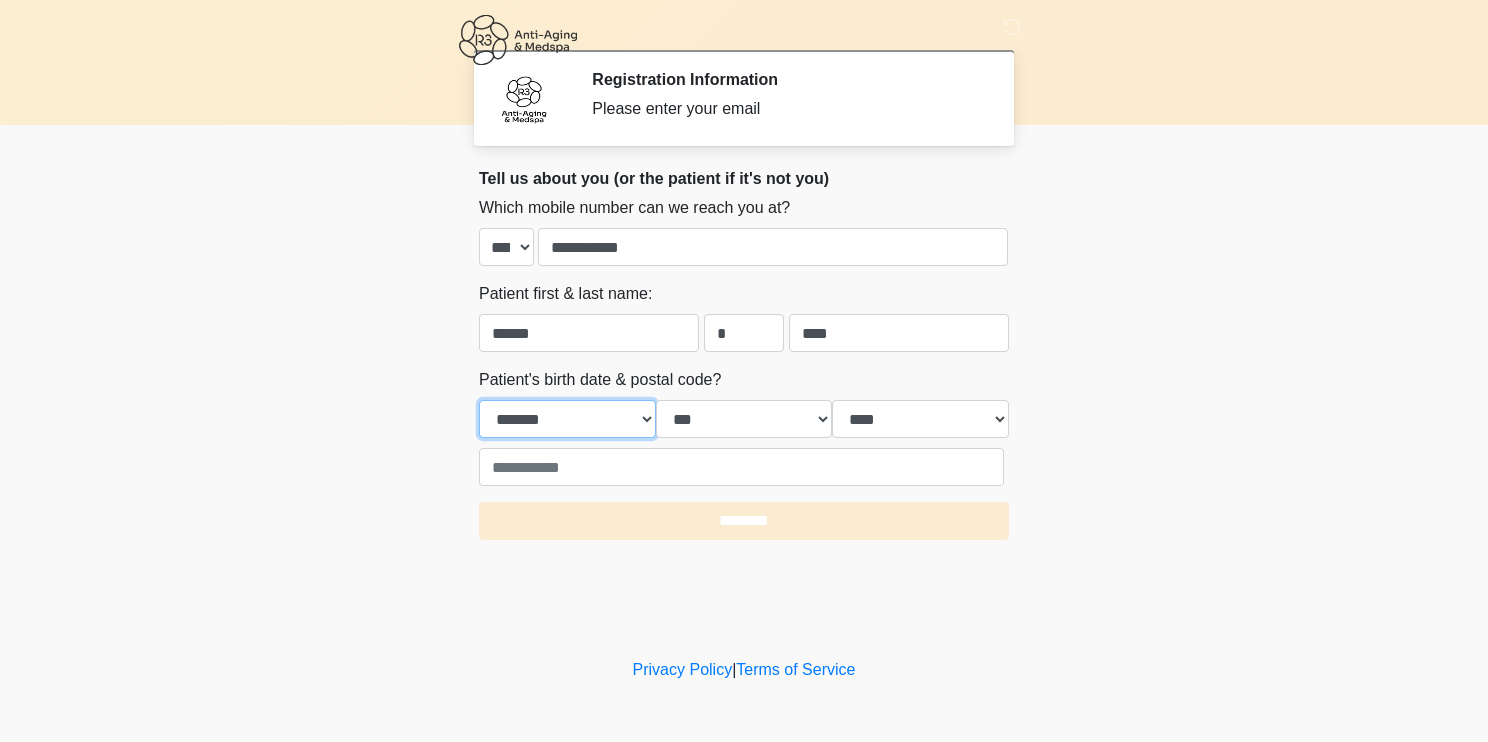 click on "**********" at bounding box center [567, 419] 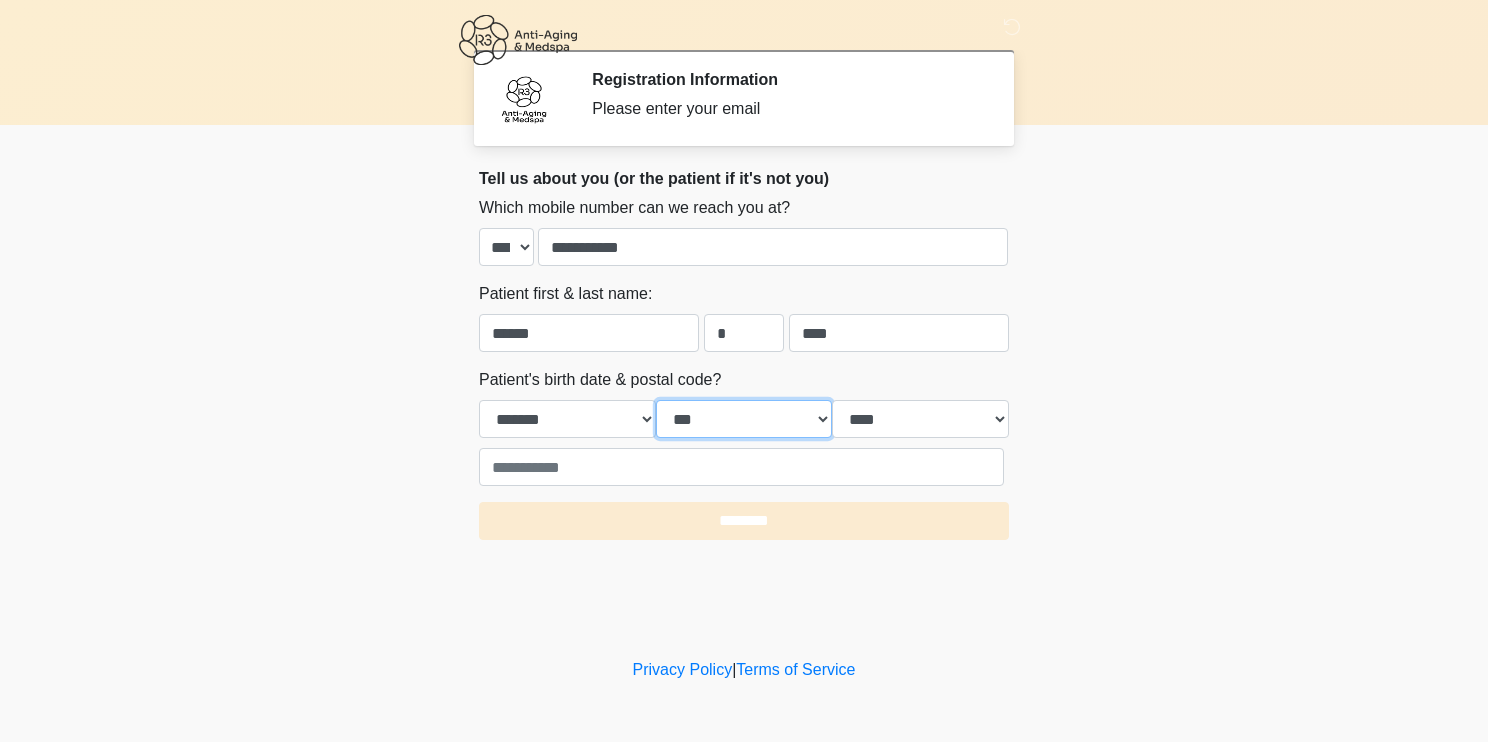 click on "***
*
*
*
*
*
*
*
*
*
**
**
**
**
**
**
**
**
**
**
**
**
**
**
**
**
**
**
**
**
**
**" at bounding box center [744, 419] 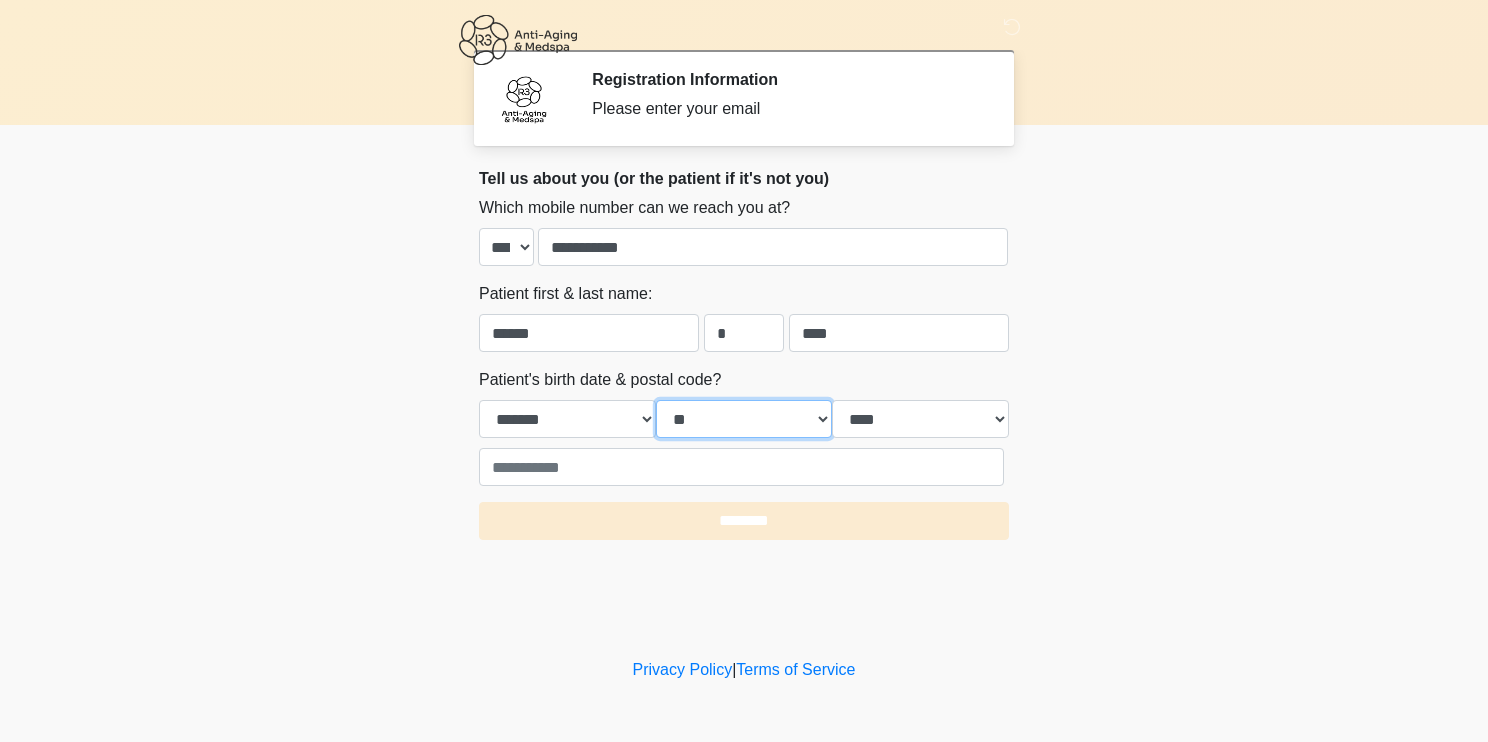 click on "***
*
*
*
*
*
*
*
*
*
**
**
**
**
**
**
**
**
**
**
**
**
**
**
**
**
**
**
**
**
**
**" at bounding box center [744, 419] 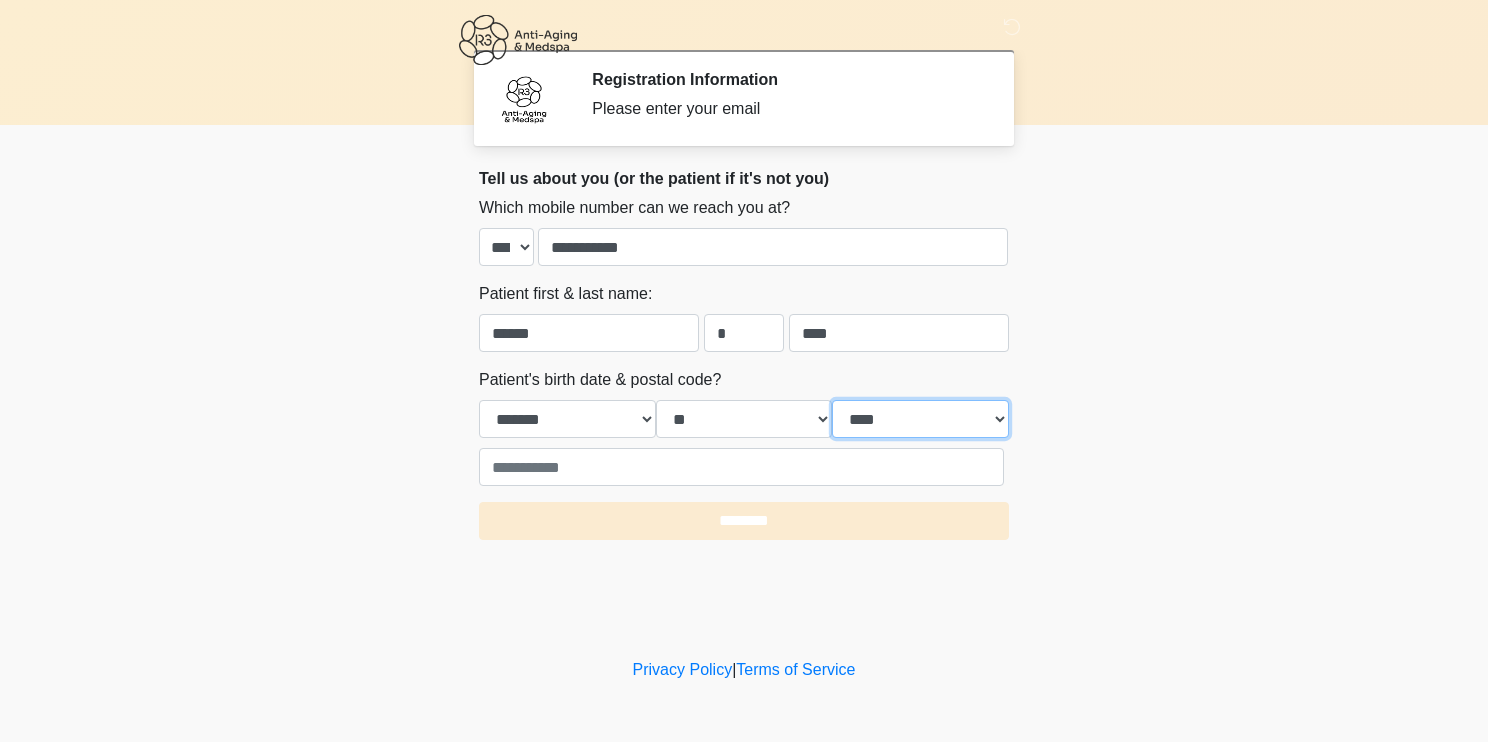 click on "****
****
****
****
****
****
****
****
****
****
****
****
****
****
****
****
****
****
****
****
****
****
****
****
****
****
****
****
****
****
****
****
****
****
****
****
****
****
****
****
****
****
****
****
****
****
****
****
****
****
****
****
****
****
****
****
****
****
****
****
****
****
****
****
****
****
****
****
****
****
****
****
****
****
****
****
****
****
****
****
****
****
****
****
****
****
****
****
****
****
****
****
****
****
****
****
****
****
****
****
****
****" at bounding box center (920, 419) 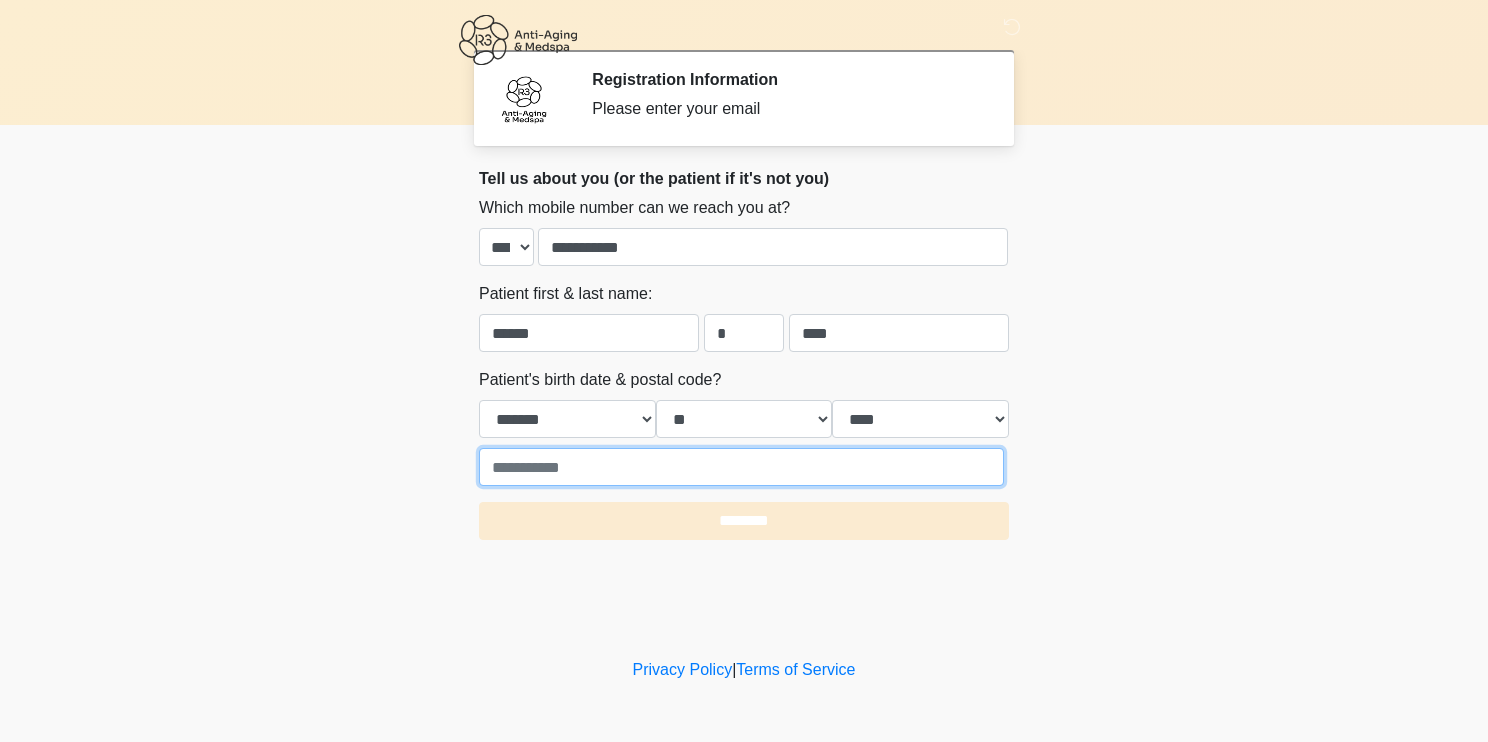 click at bounding box center [741, 467] 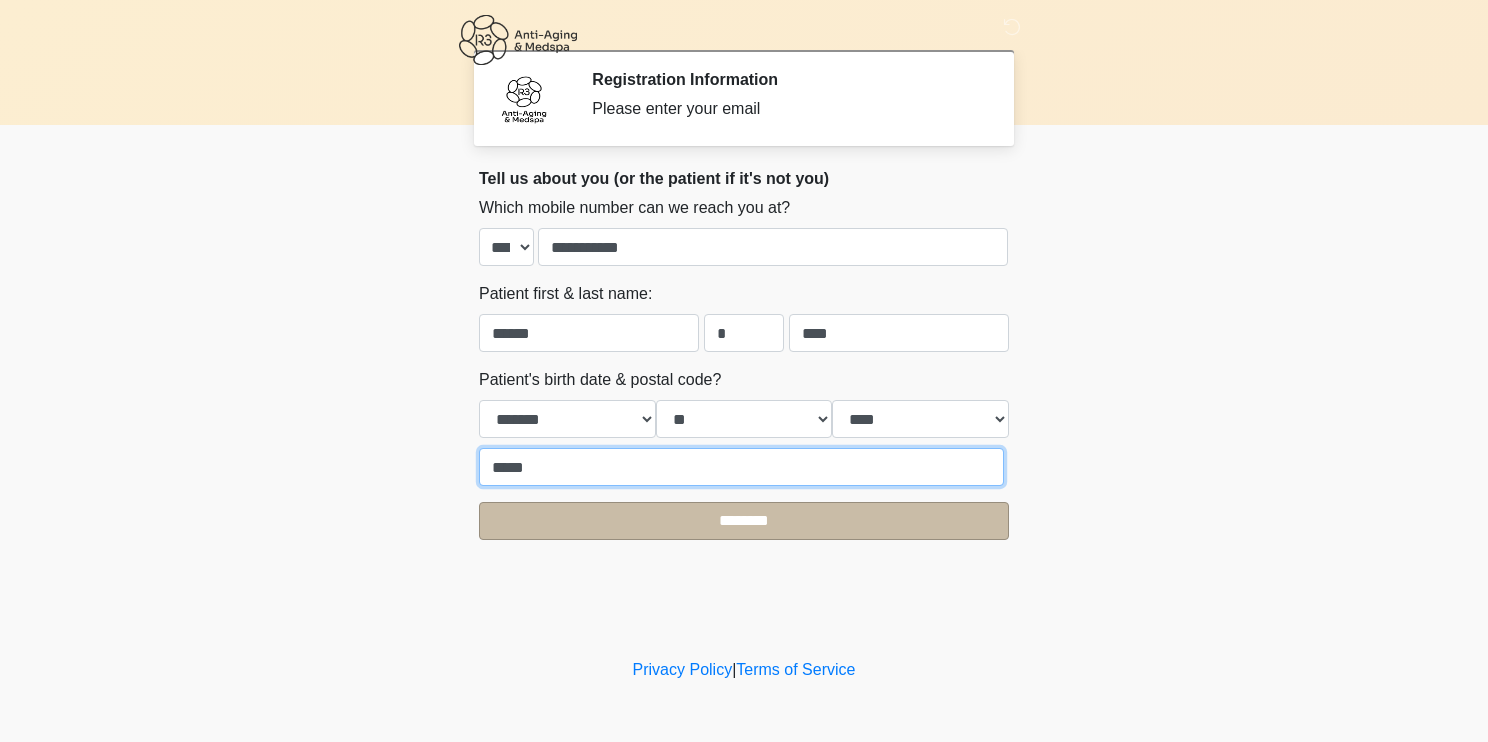 type on "*****" 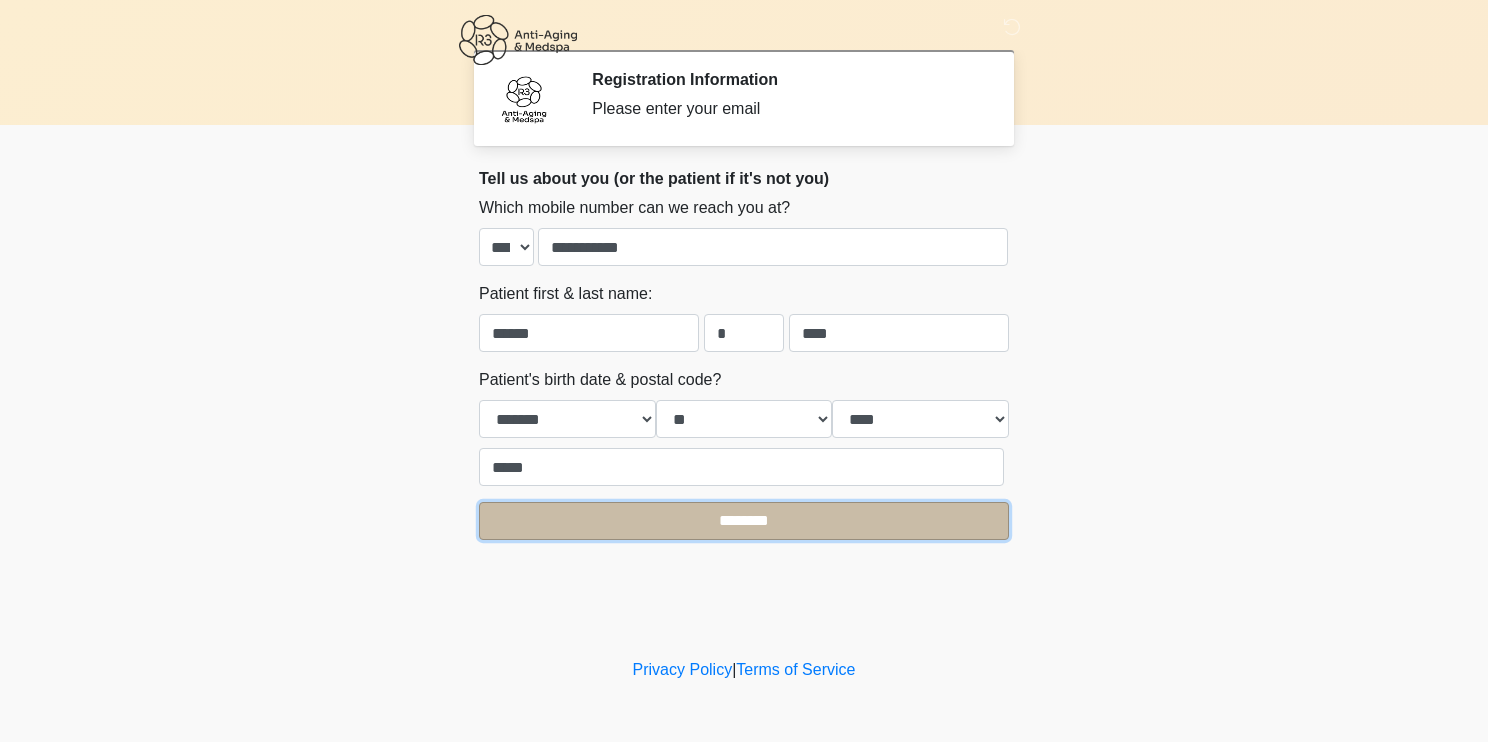 click on "********" at bounding box center (744, 521) 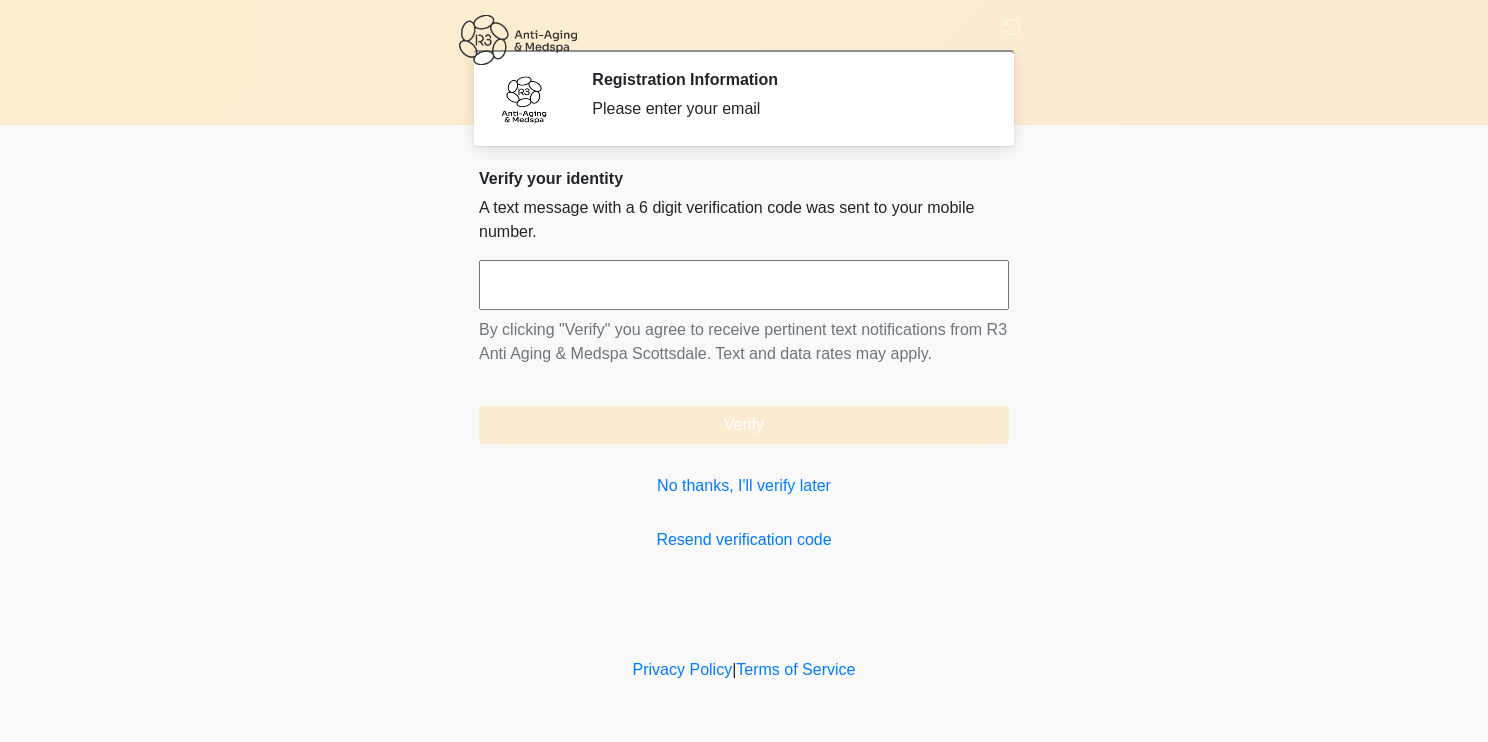 click at bounding box center [744, 285] 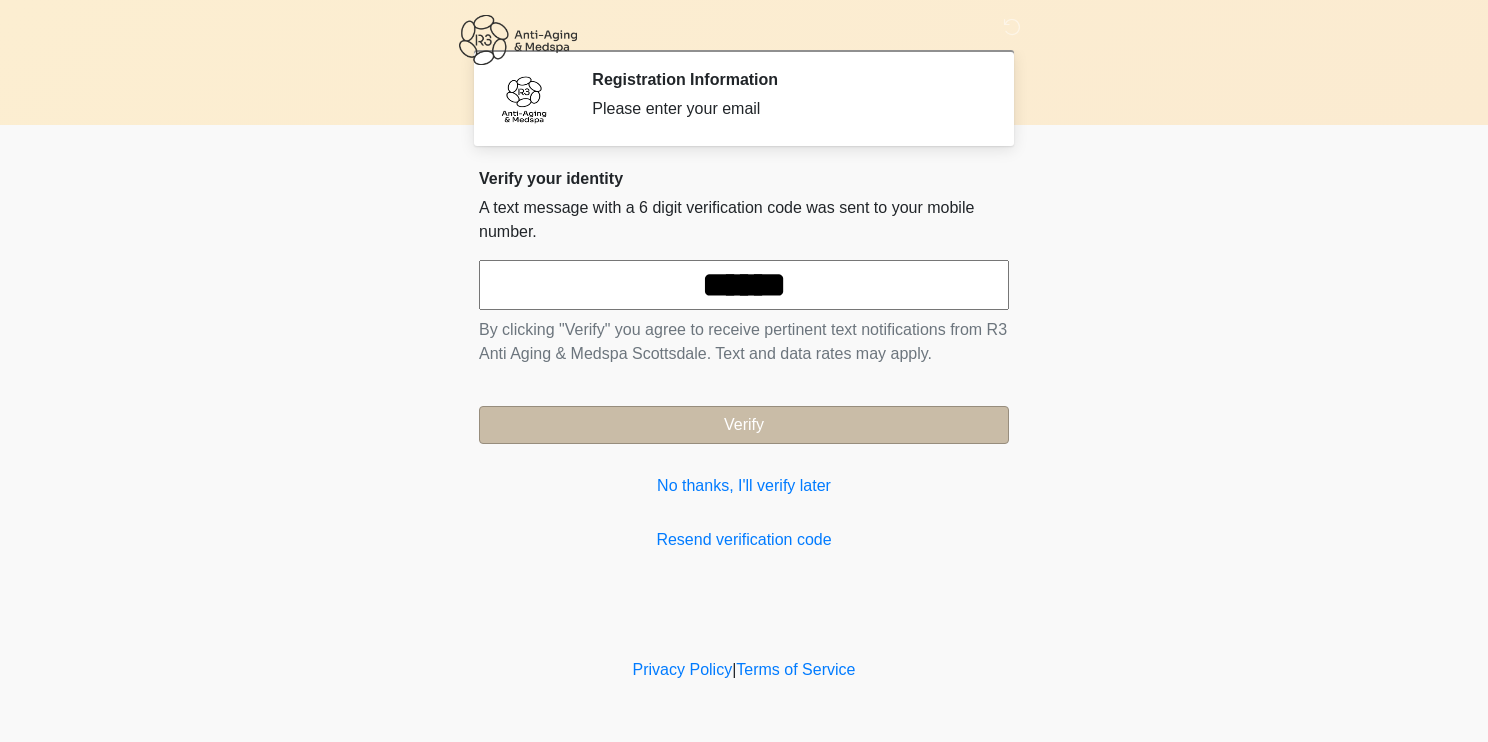 type on "******" 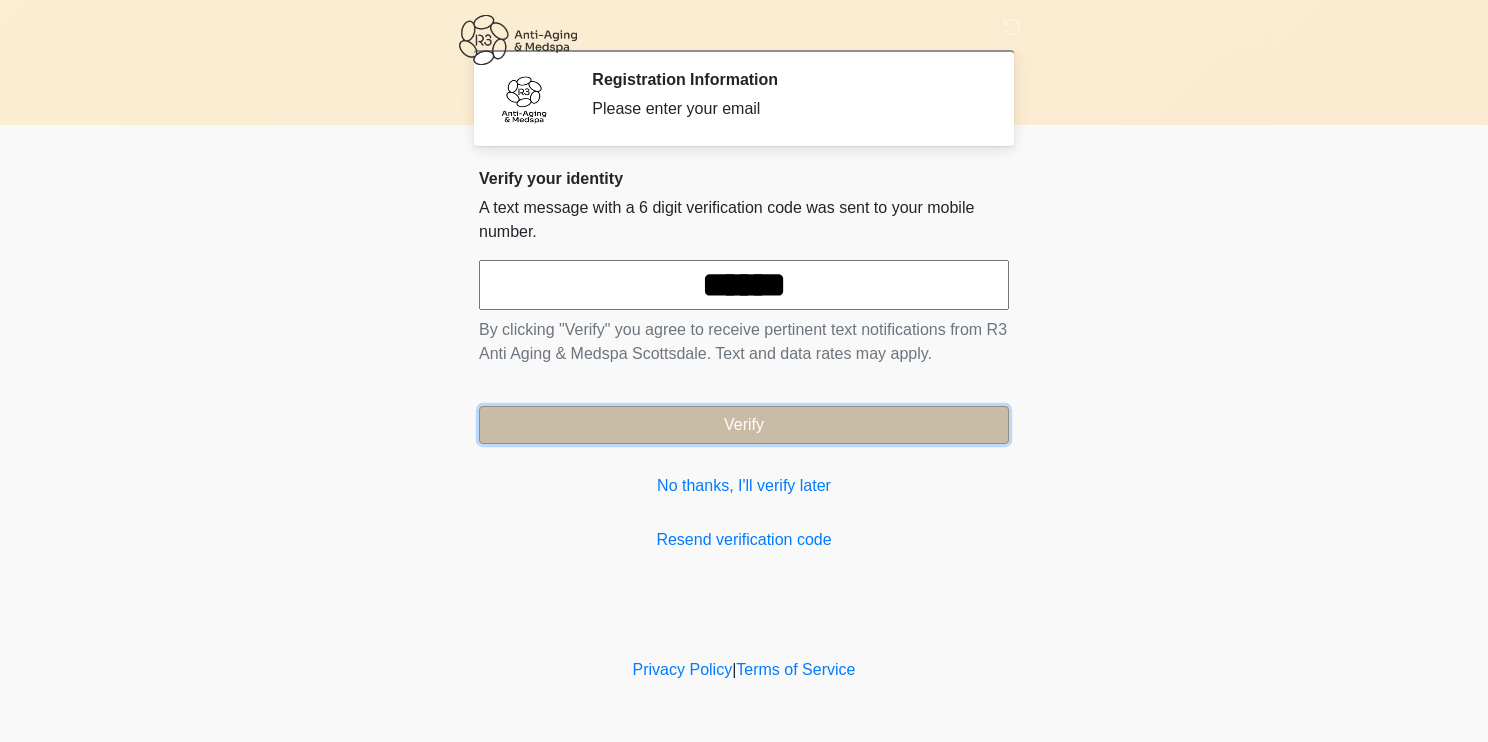 click on "Verify" at bounding box center [744, 425] 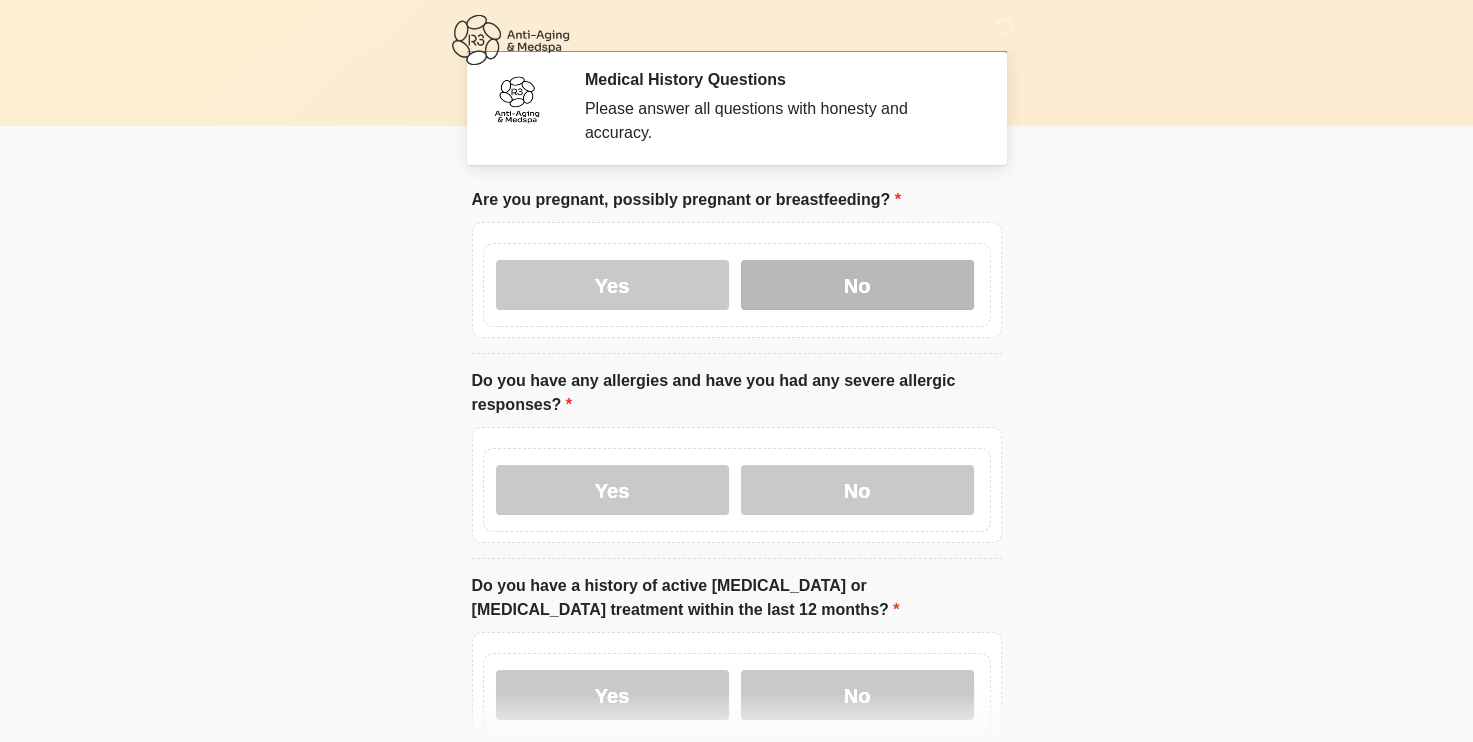 click on "No" at bounding box center [857, 285] 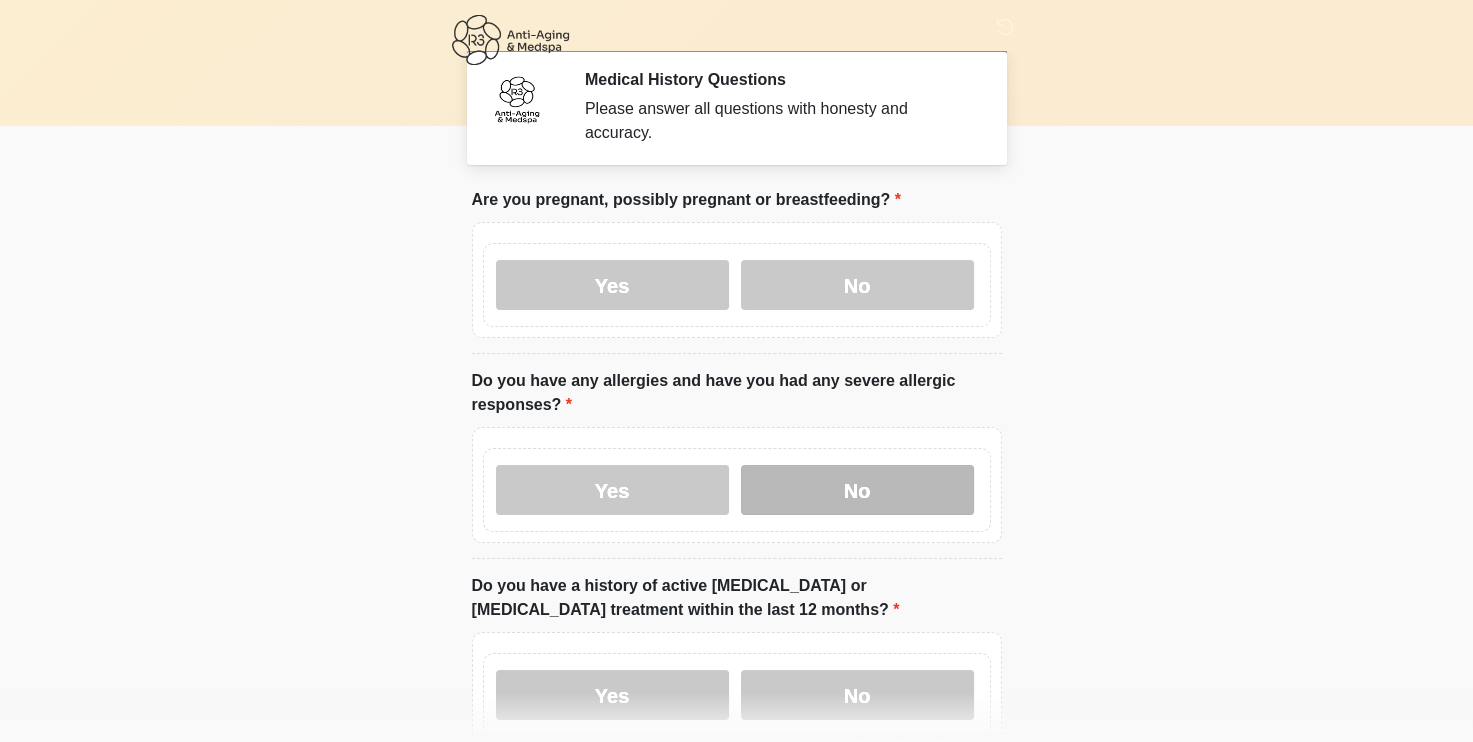 click on "No" at bounding box center (857, 490) 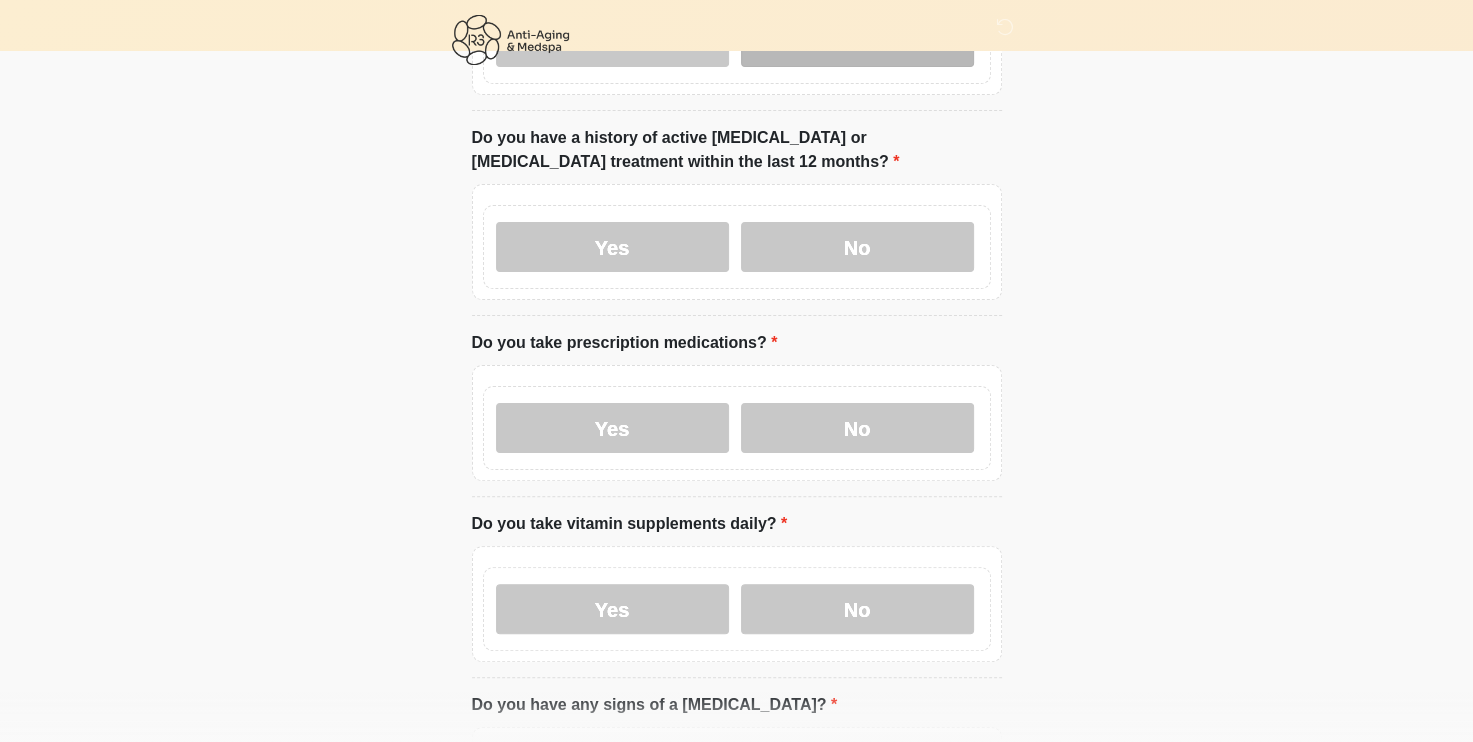 scroll, scrollTop: 448, scrollLeft: 0, axis: vertical 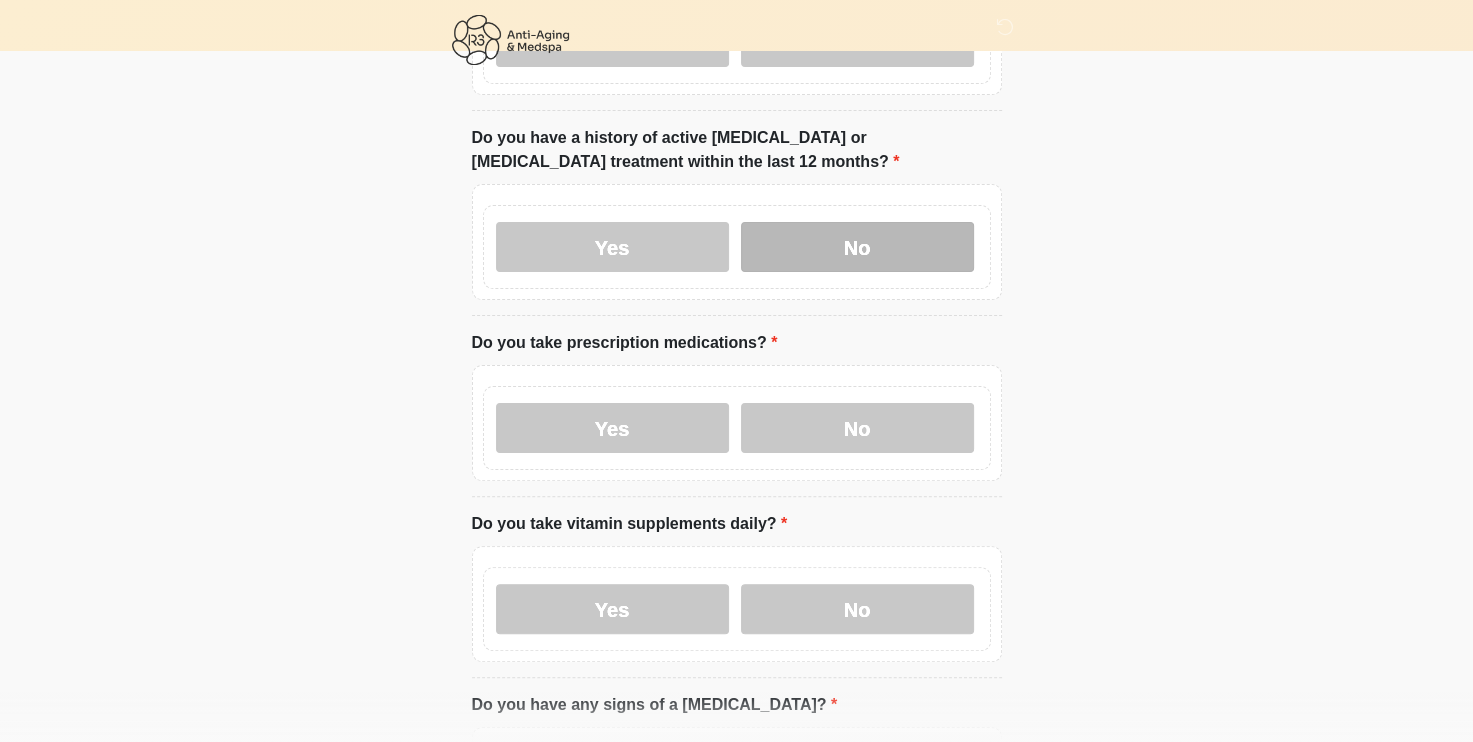 click on "No" at bounding box center (857, 247) 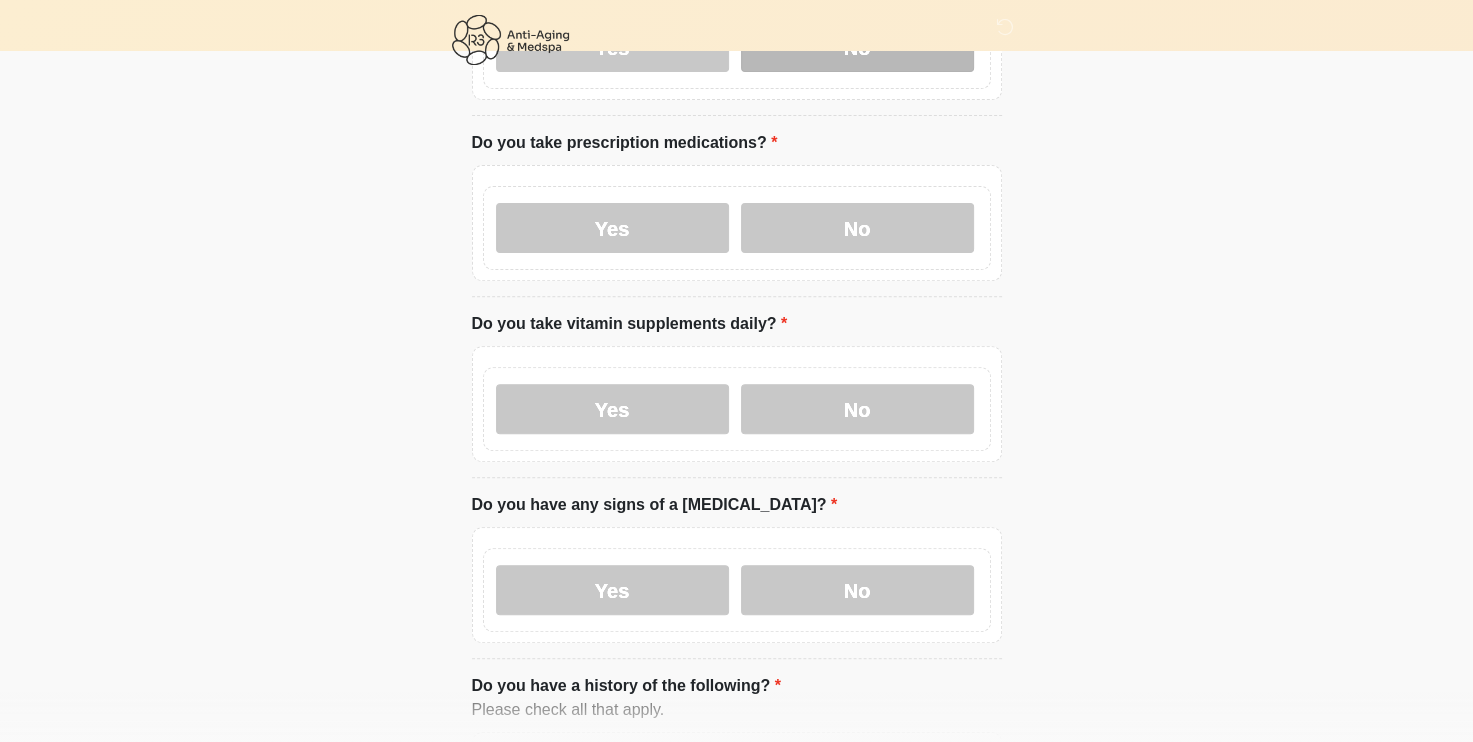 scroll, scrollTop: 652, scrollLeft: 0, axis: vertical 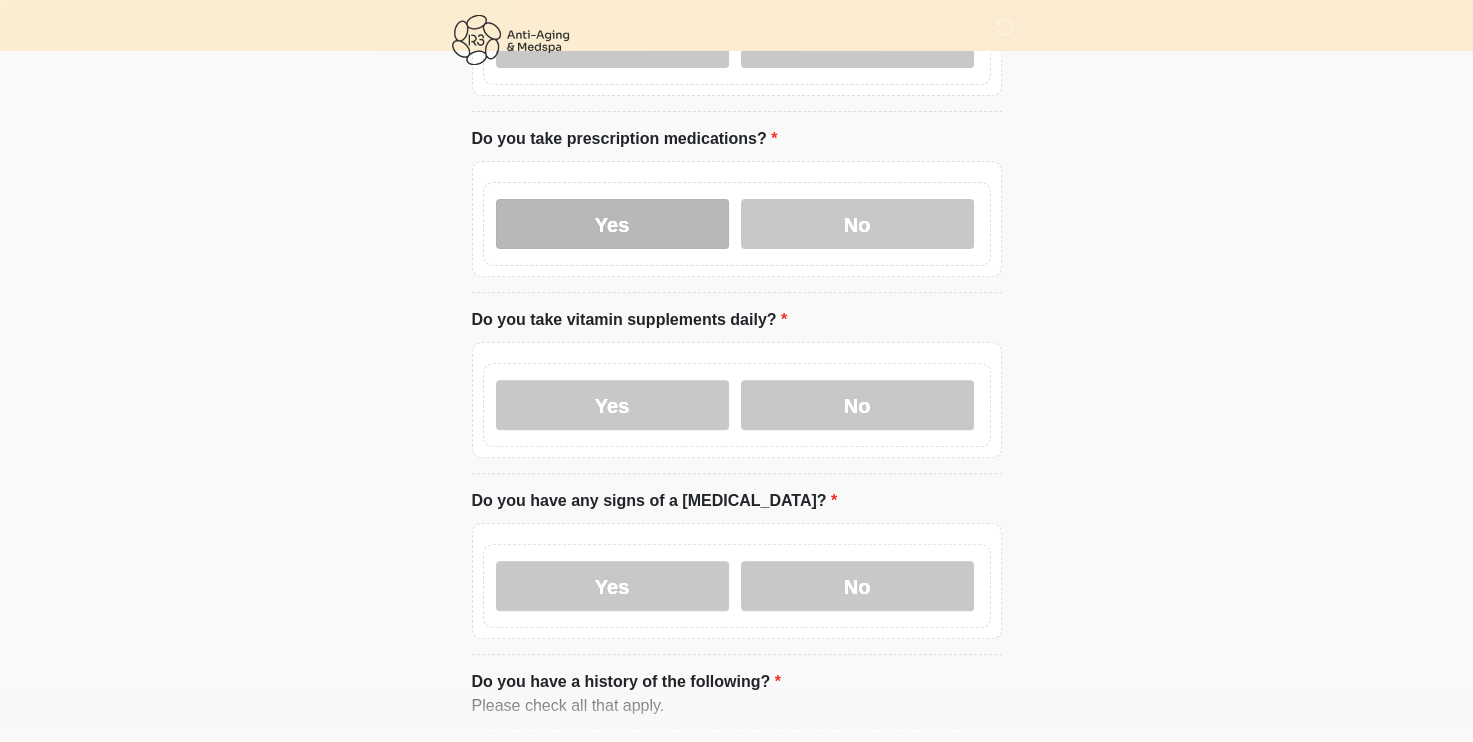 click on "Yes" at bounding box center (612, 224) 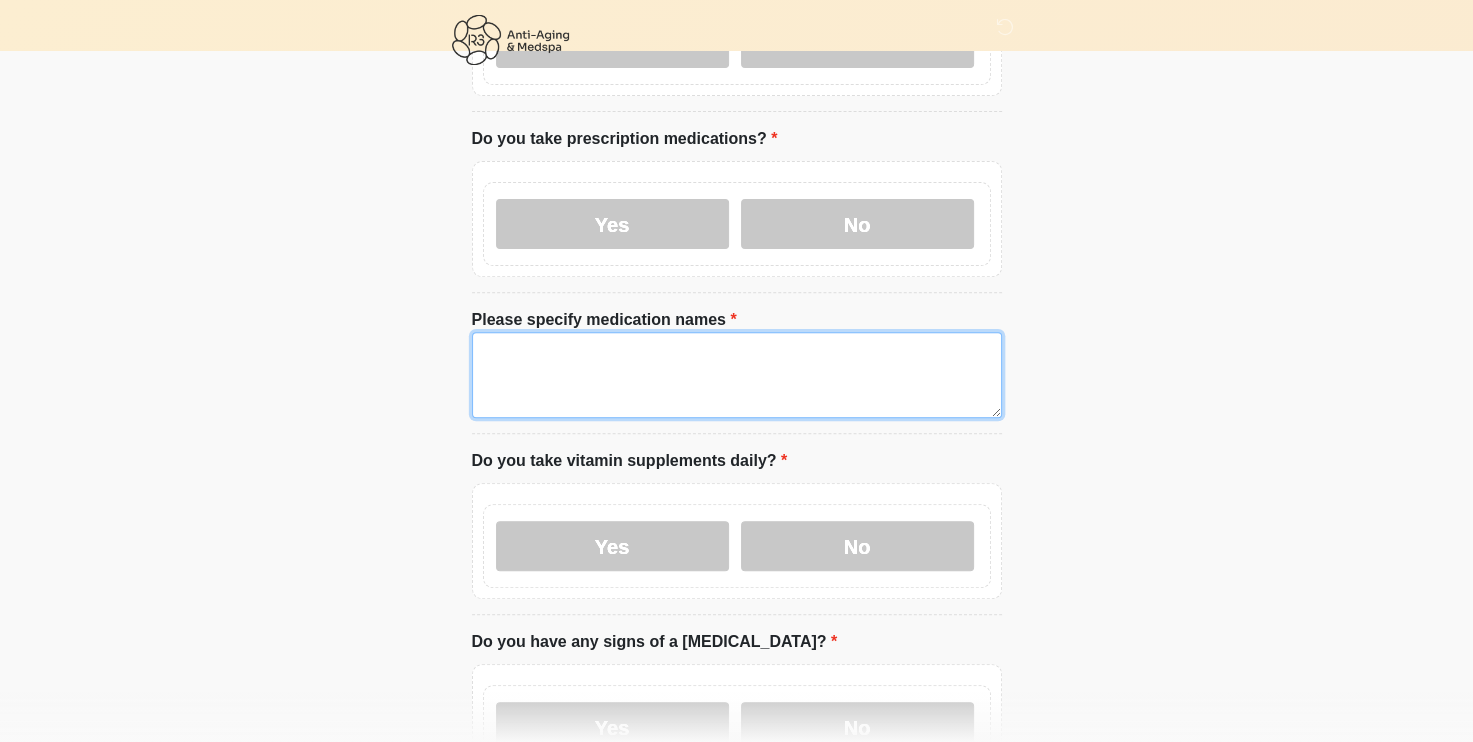click on "Please specify medication names" at bounding box center (737, 375) 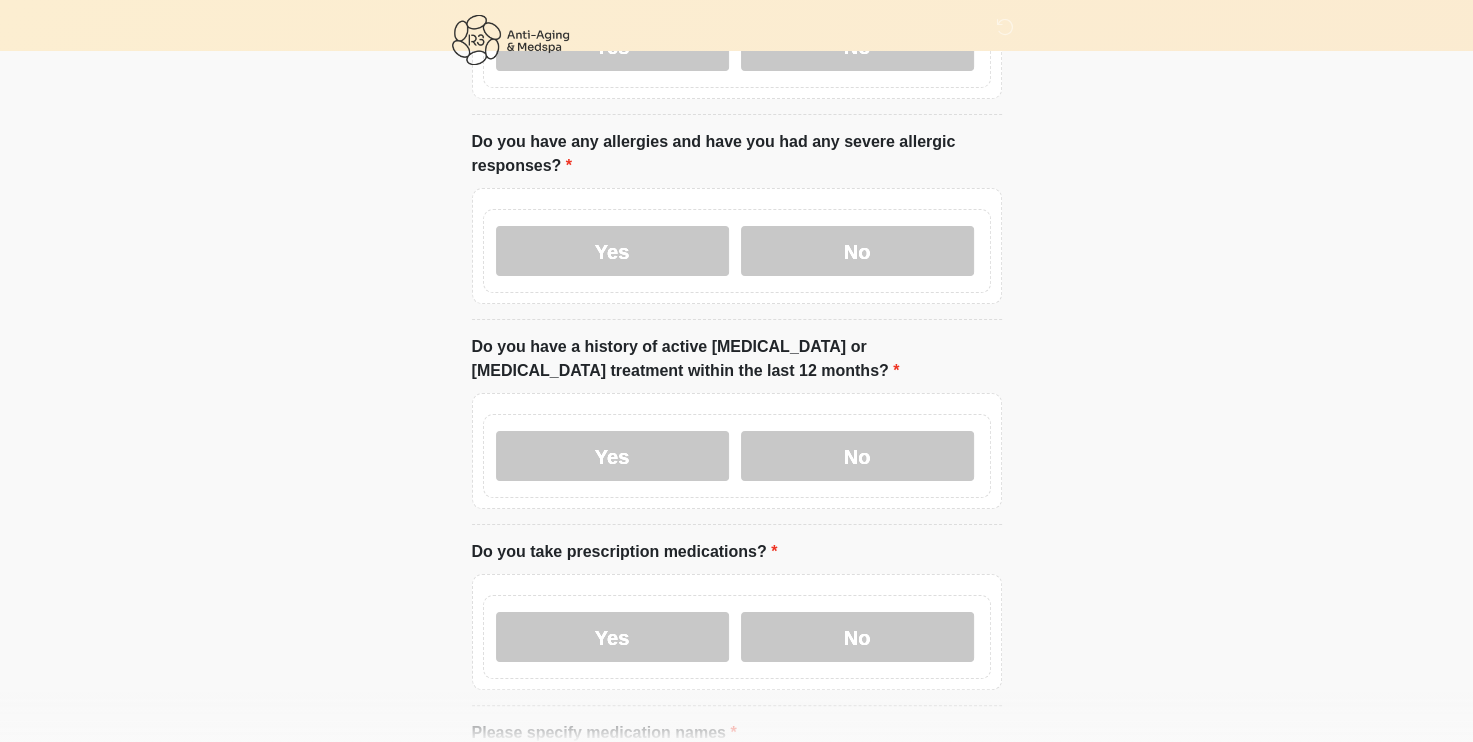 scroll, scrollTop: 238, scrollLeft: 0, axis: vertical 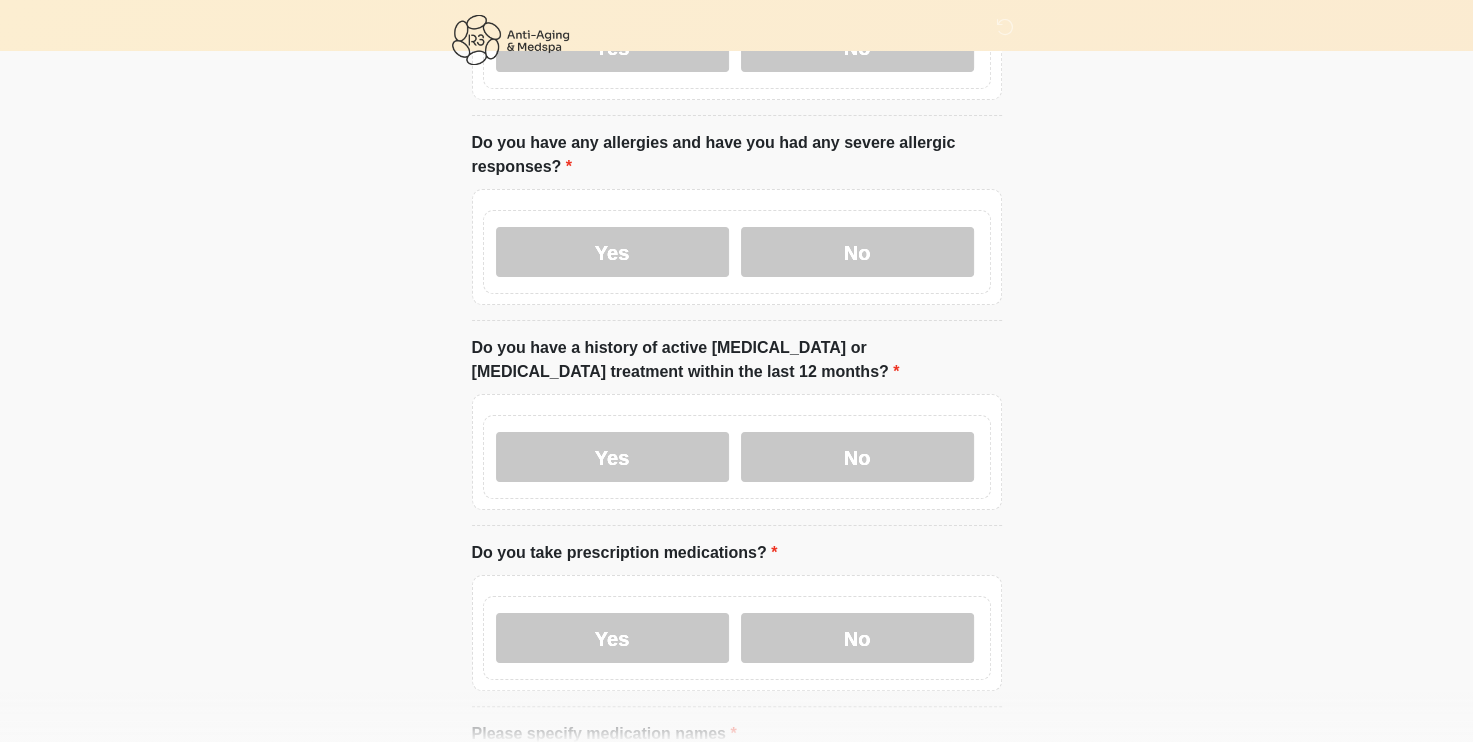 click on "Yes
No" at bounding box center [737, 633] 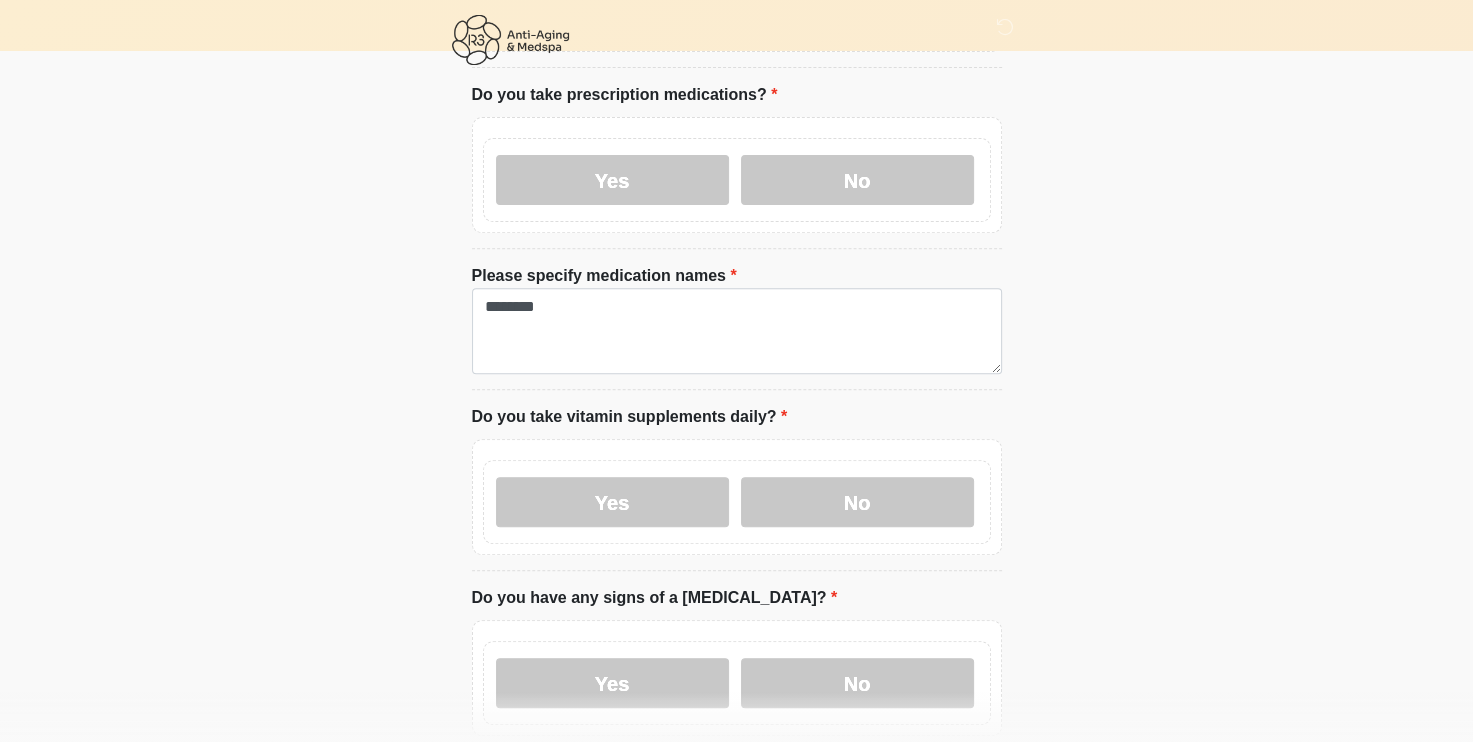 scroll, scrollTop: 1345, scrollLeft: 0, axis: vertical 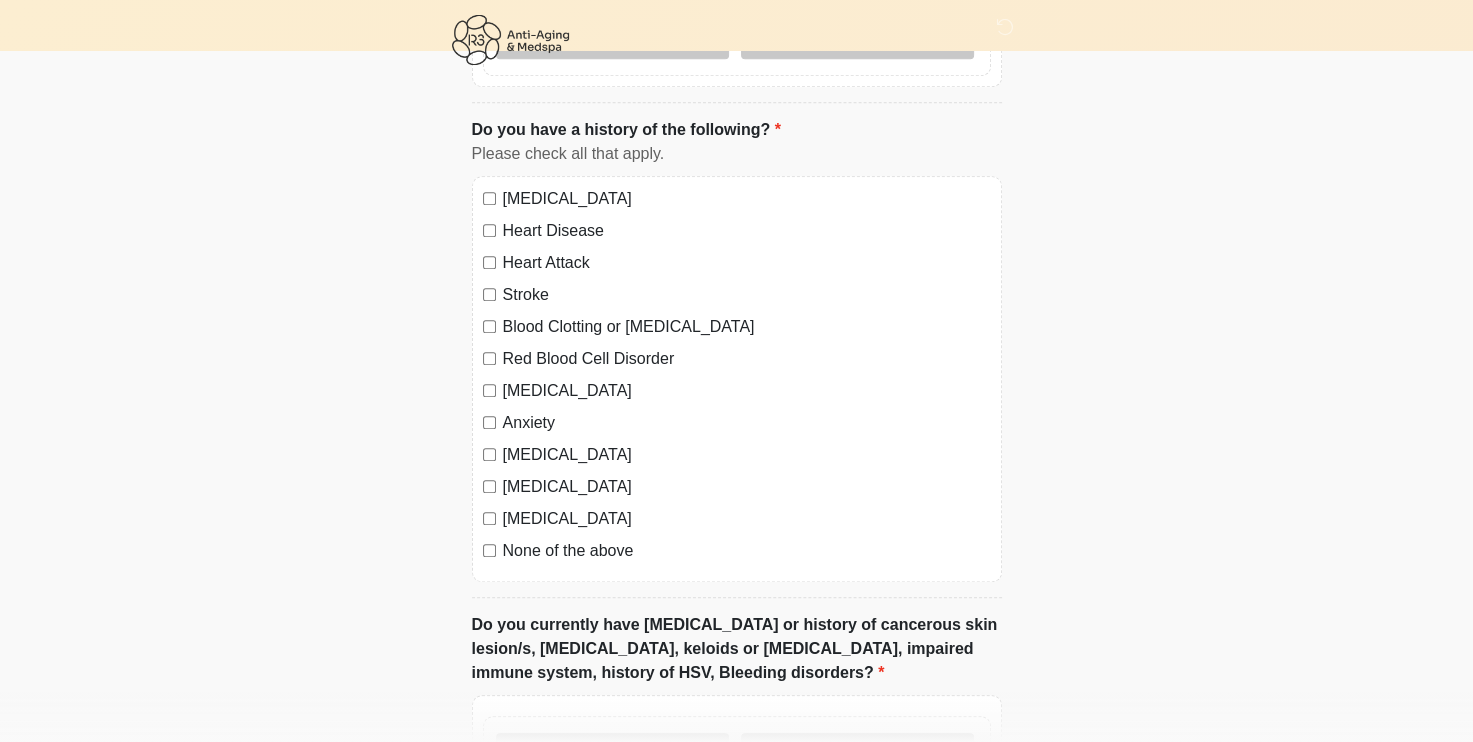 click on "Stroke" at bounding box center (747, 295) 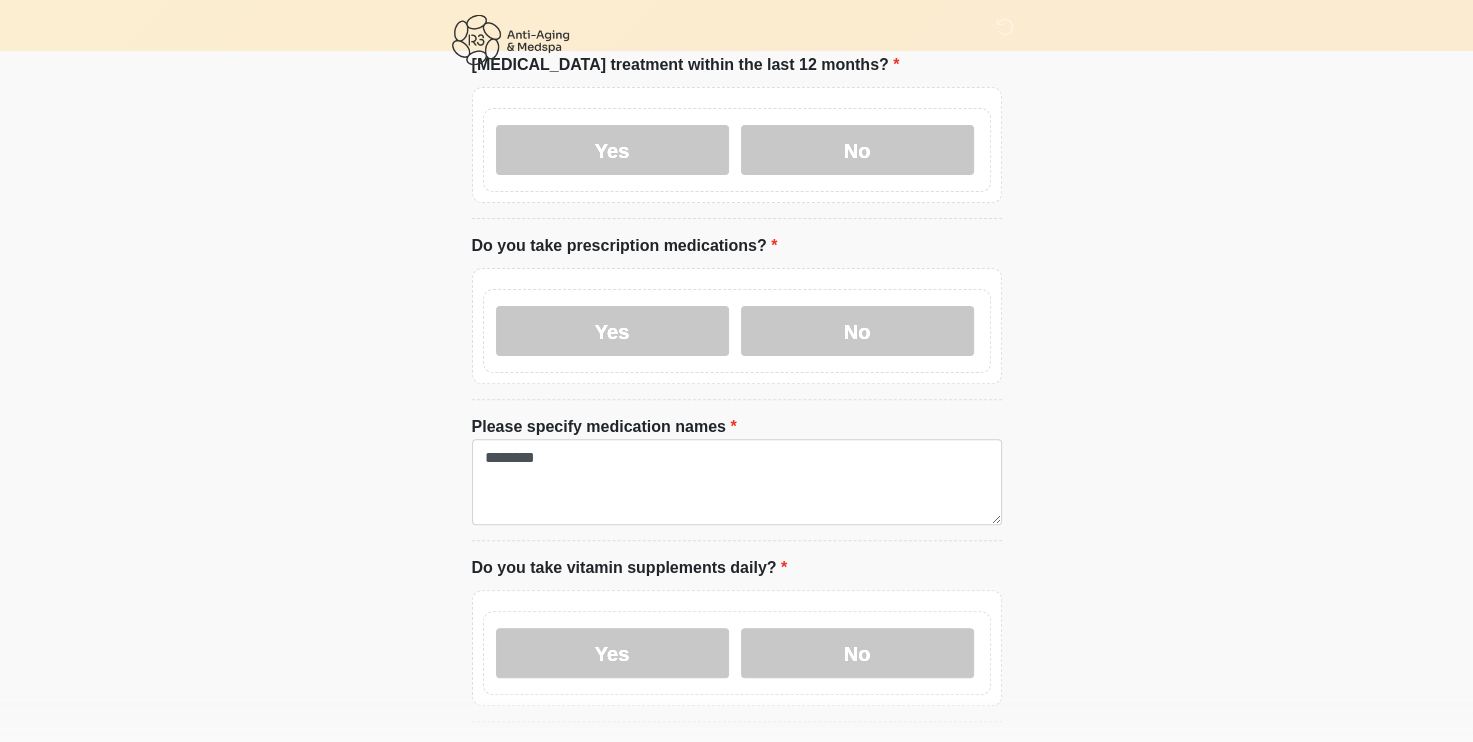 scroll, scrollTop: 543, scrollLeft: 0, axis: vertical 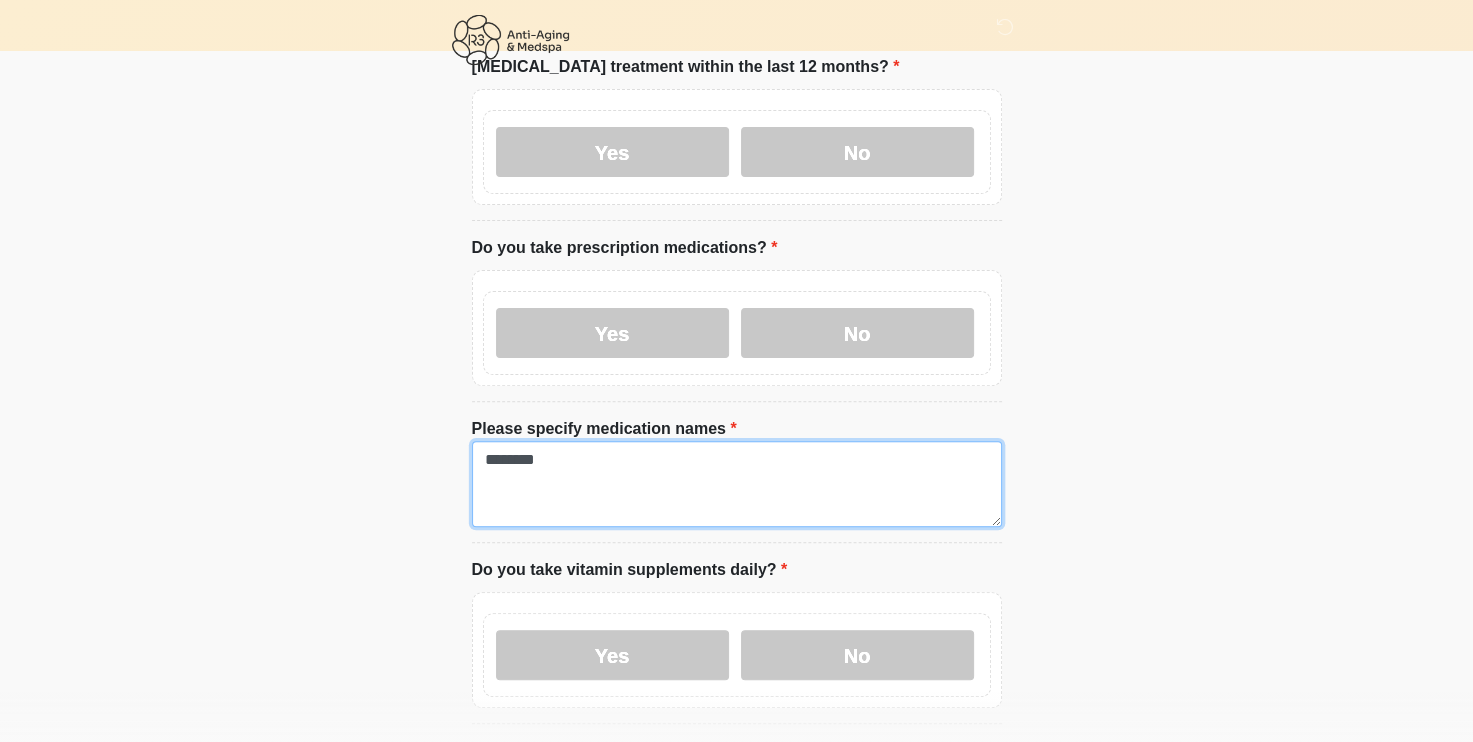 click on "********" at bounding box center (737, 484) 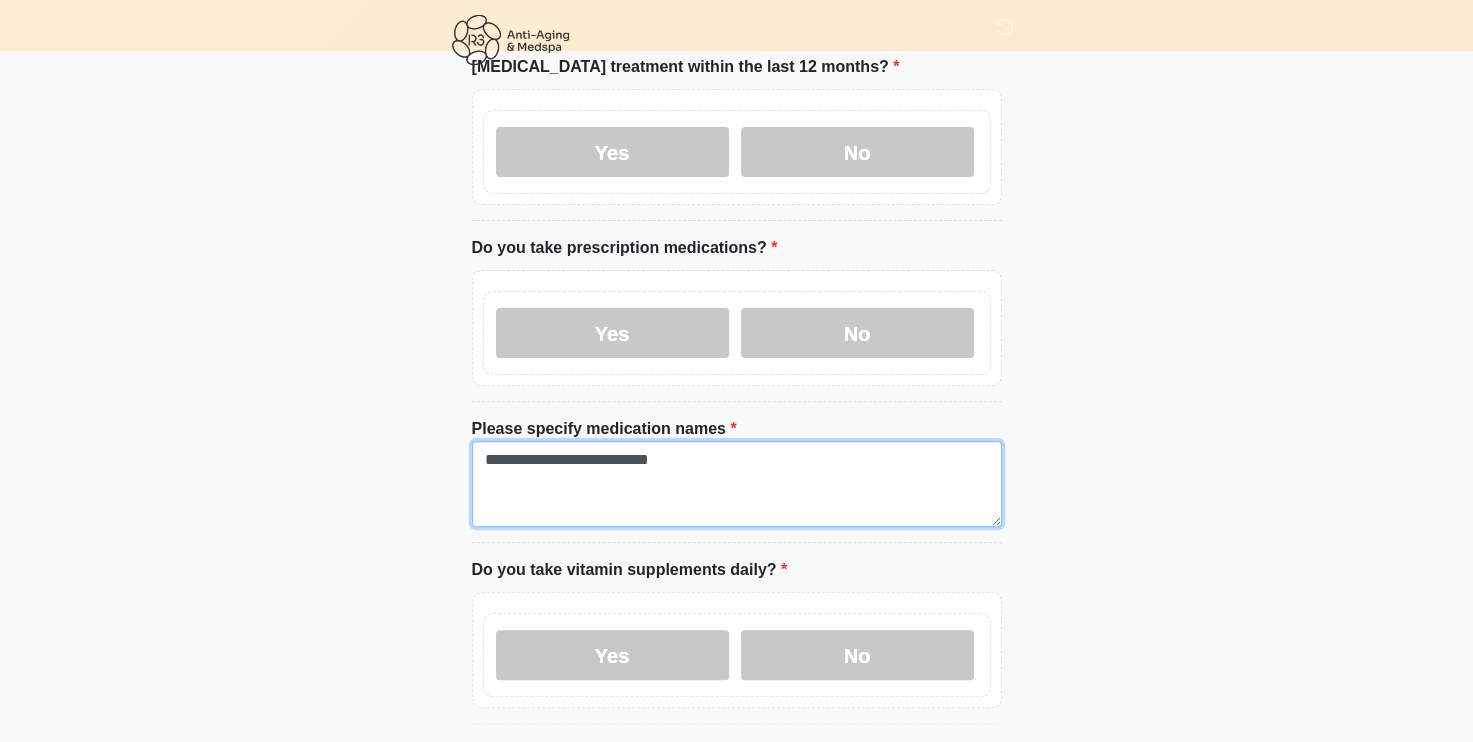 type on "**********" 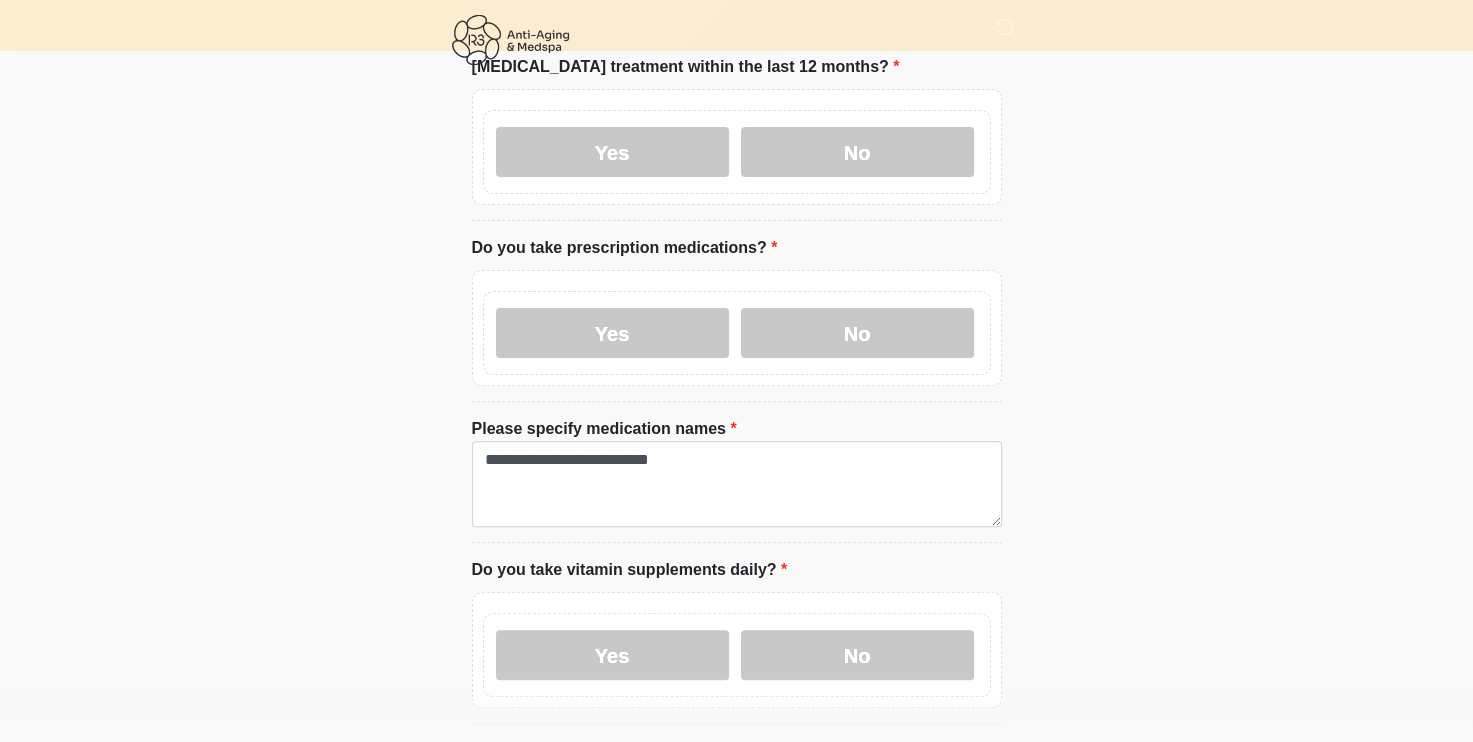 click on "Do you take prescription medications?
Do you take prescription medications?
Yes
No" at bounding box center (737, 319) 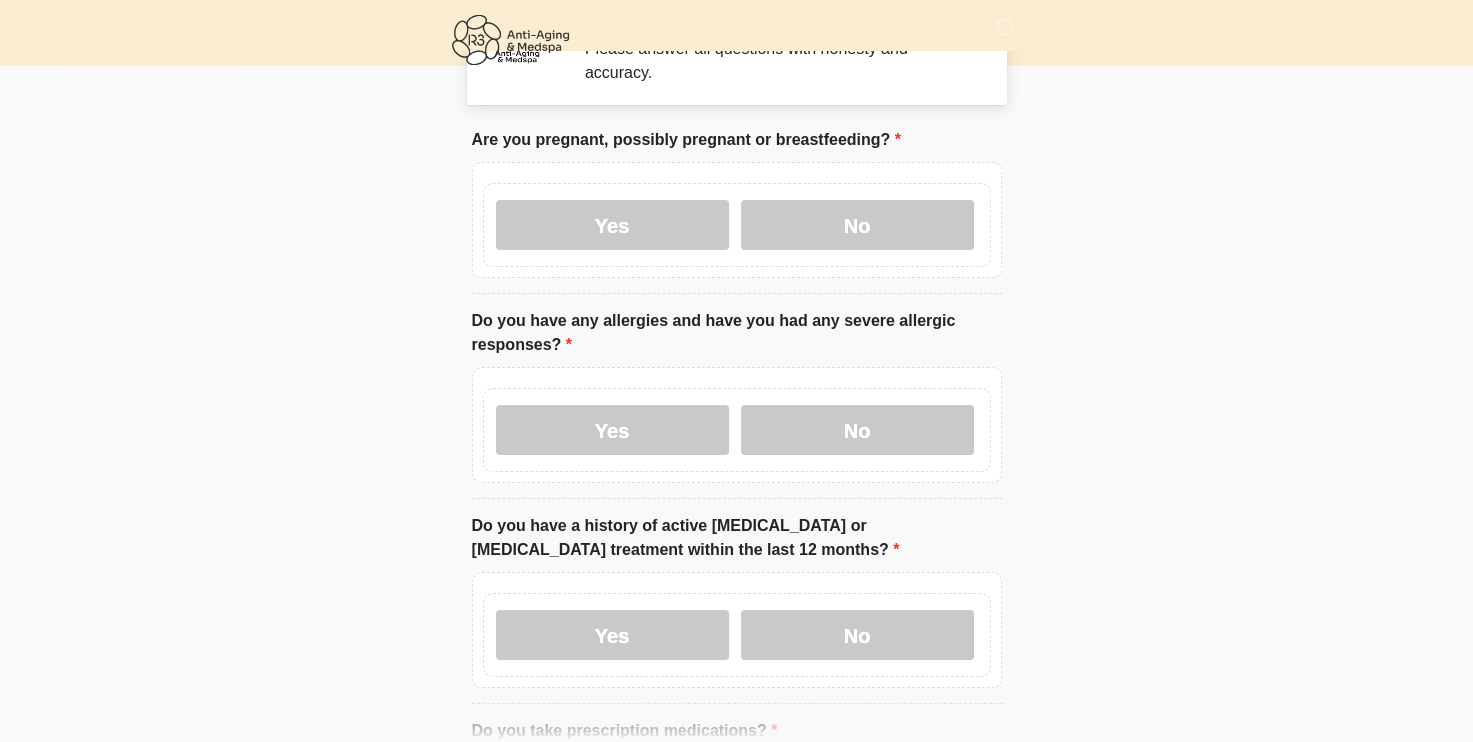 scroll, scrollTop: 0, scrollLeft: 0, axis: both 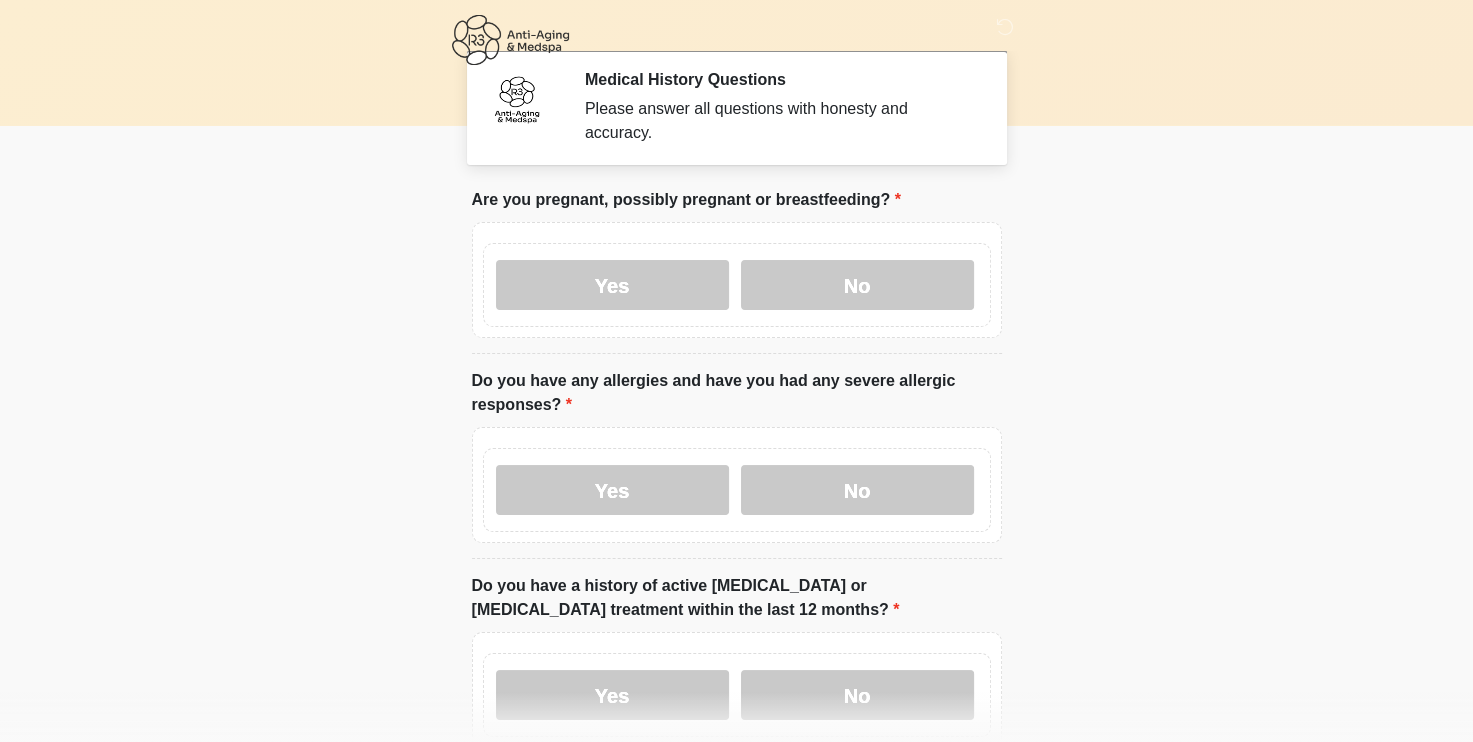 click on "‎ ‎
Medical History Questions
Please answer all questions with honesty and accuracy.
Please connect to Wi-Fi now   Provide us with your contact info  Answer some questions about your medical history  Complete a video call with one of our providers
This is the beginning of your  virtual Good Faith Exam .  ﻿﻿﻿﻿﻿﻿﻿﻿ This step is necessary to provide official medical clearance and documentation for your upcoming treatment(s).   ﻿﻿﻿﻿﻿﻿To begin, ﻿﻿﻿﻿﻿﻿ press the continue button below and answer all questions with honesty.
Continue
Please be sure your device is connected to a Wi-Fi Network for quicker service.  .
Continue" at bounding box center [736, 371] 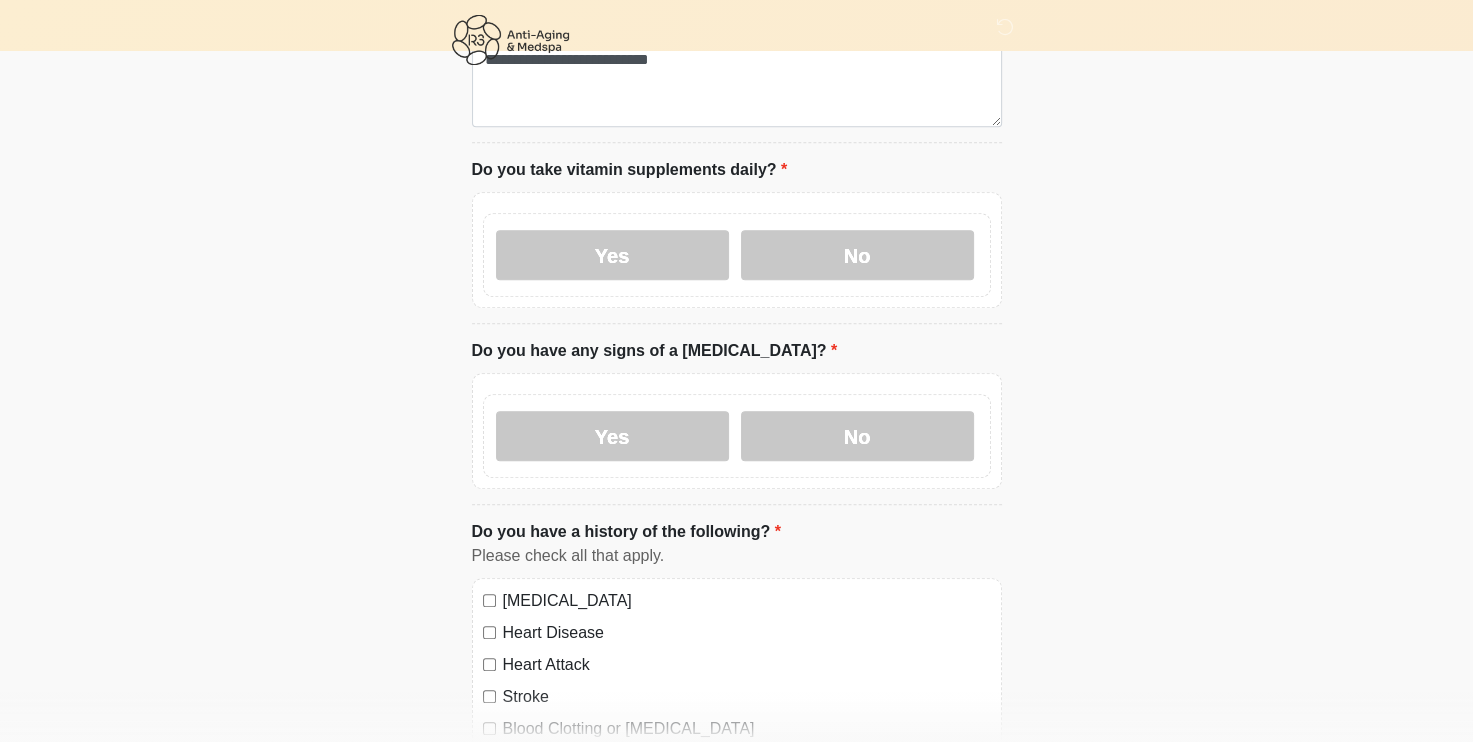 scroll, scrollTop: 948, scrollLeft: 0, axis: vertical 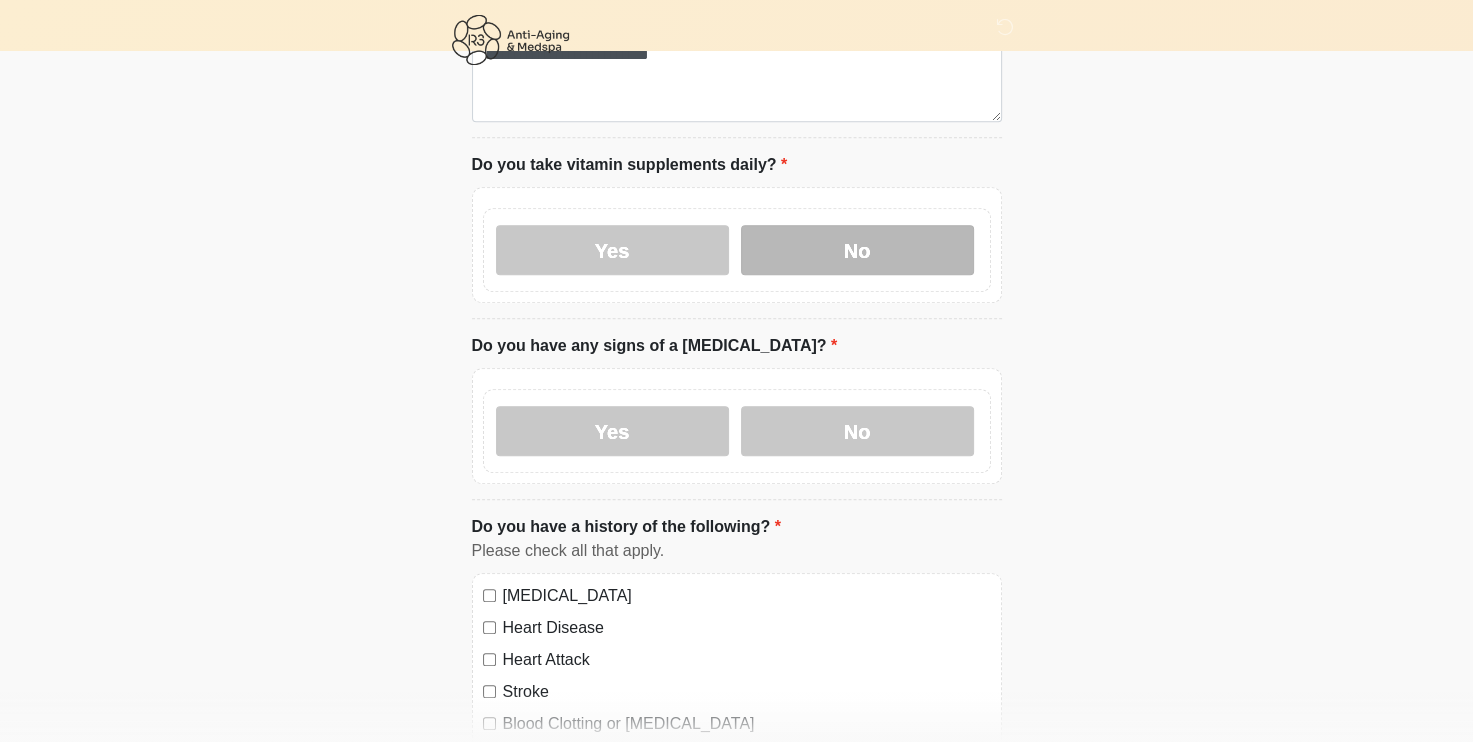 click on "No" at bounding box center [857, 250] 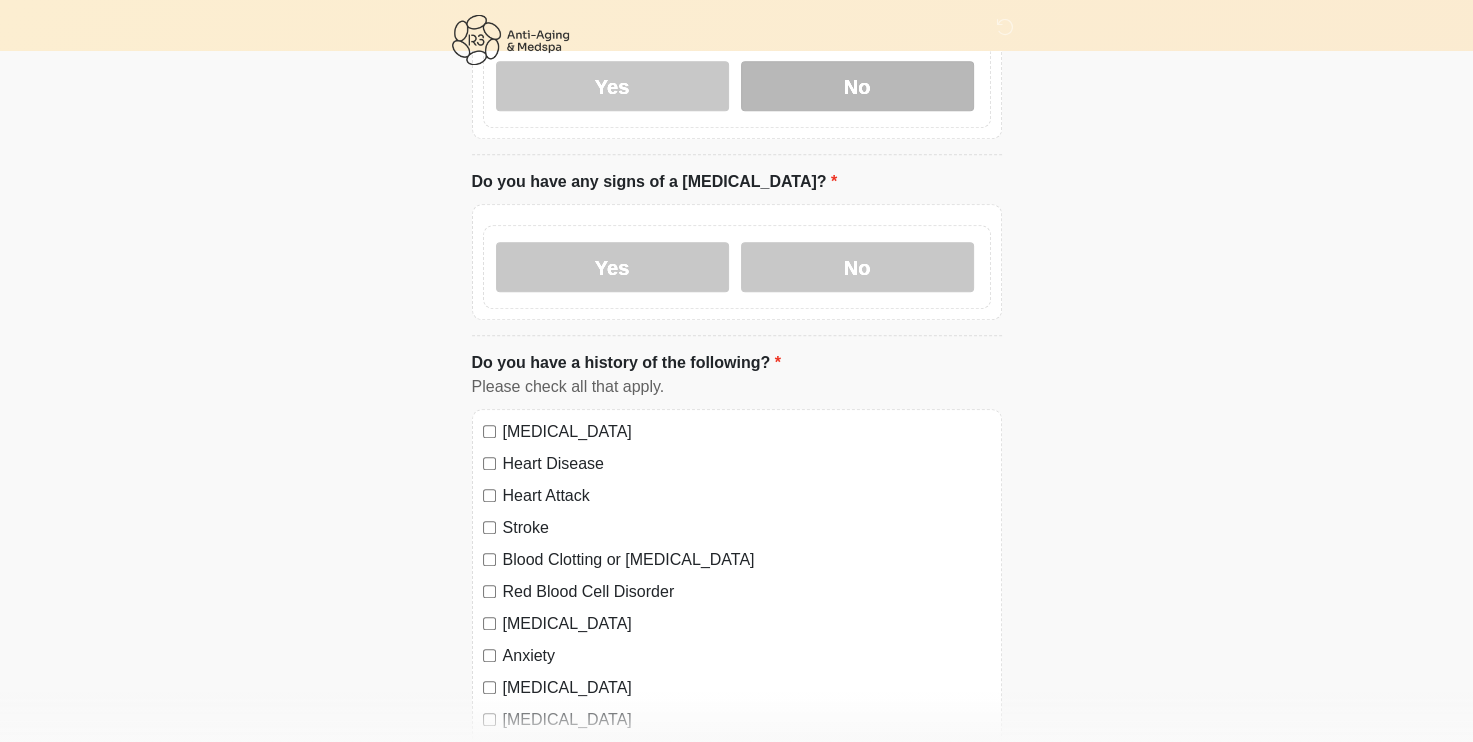 scroll, scrollTop: 1120, scrollLeft: 0, axis: vertical 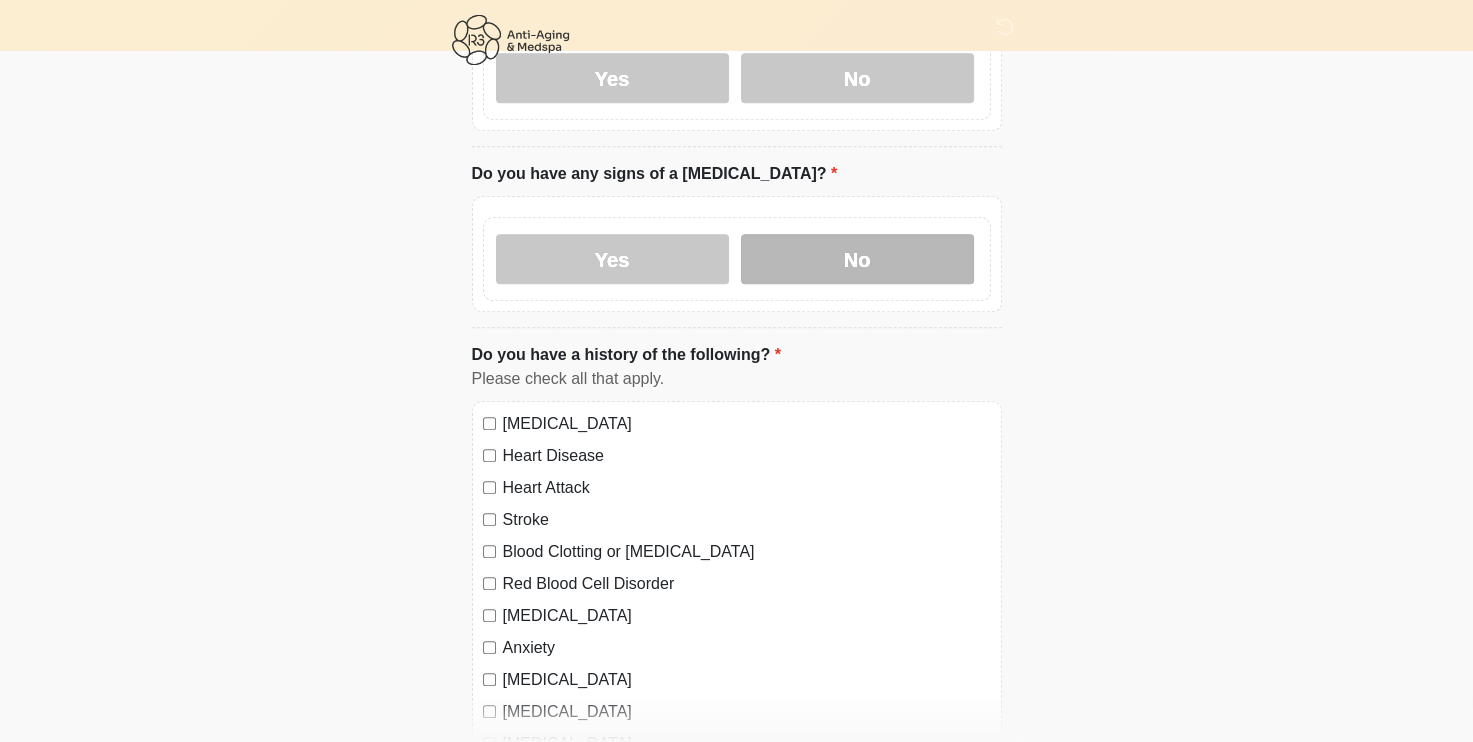 click on "No" at bounding box center (857, 259) 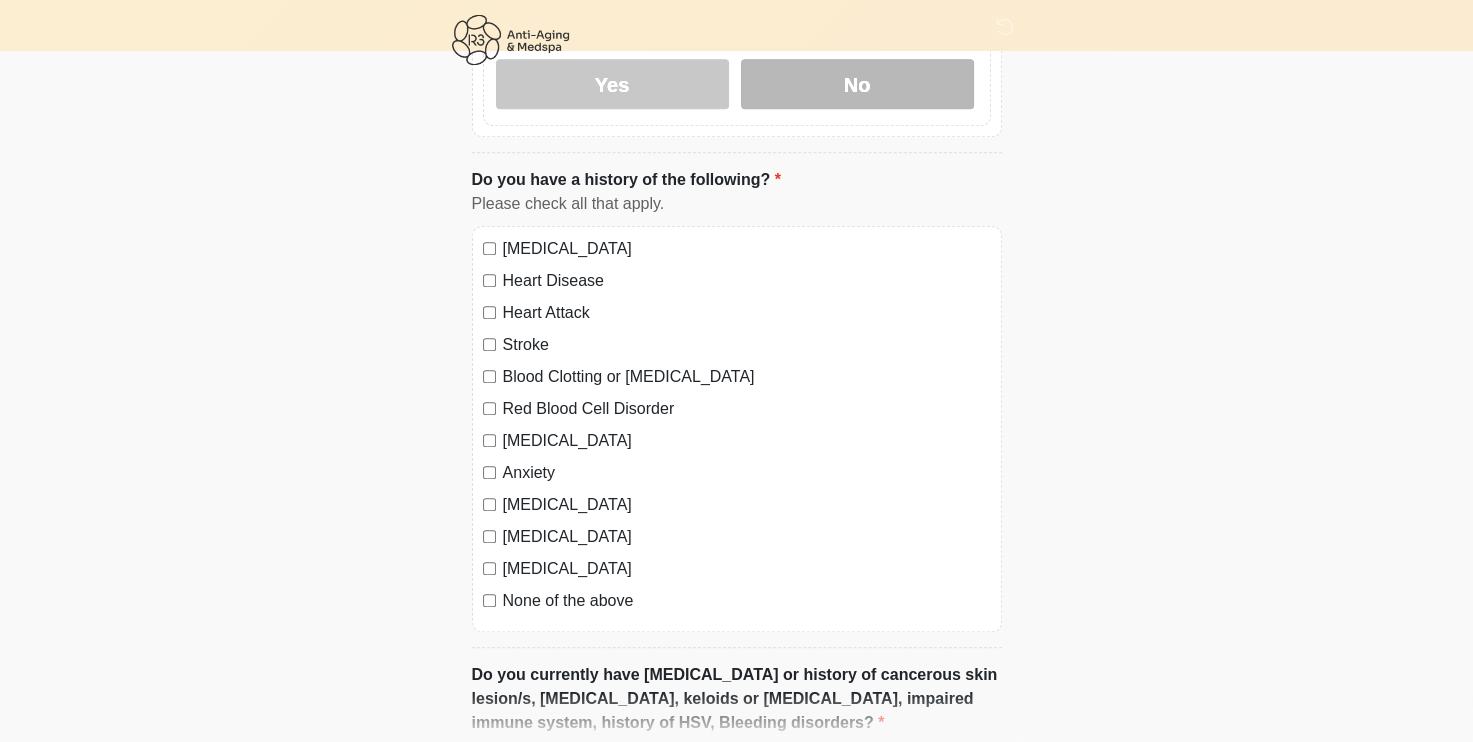 scroll, scrollTop: 1298, scrollLeft: 0, axis: vertical 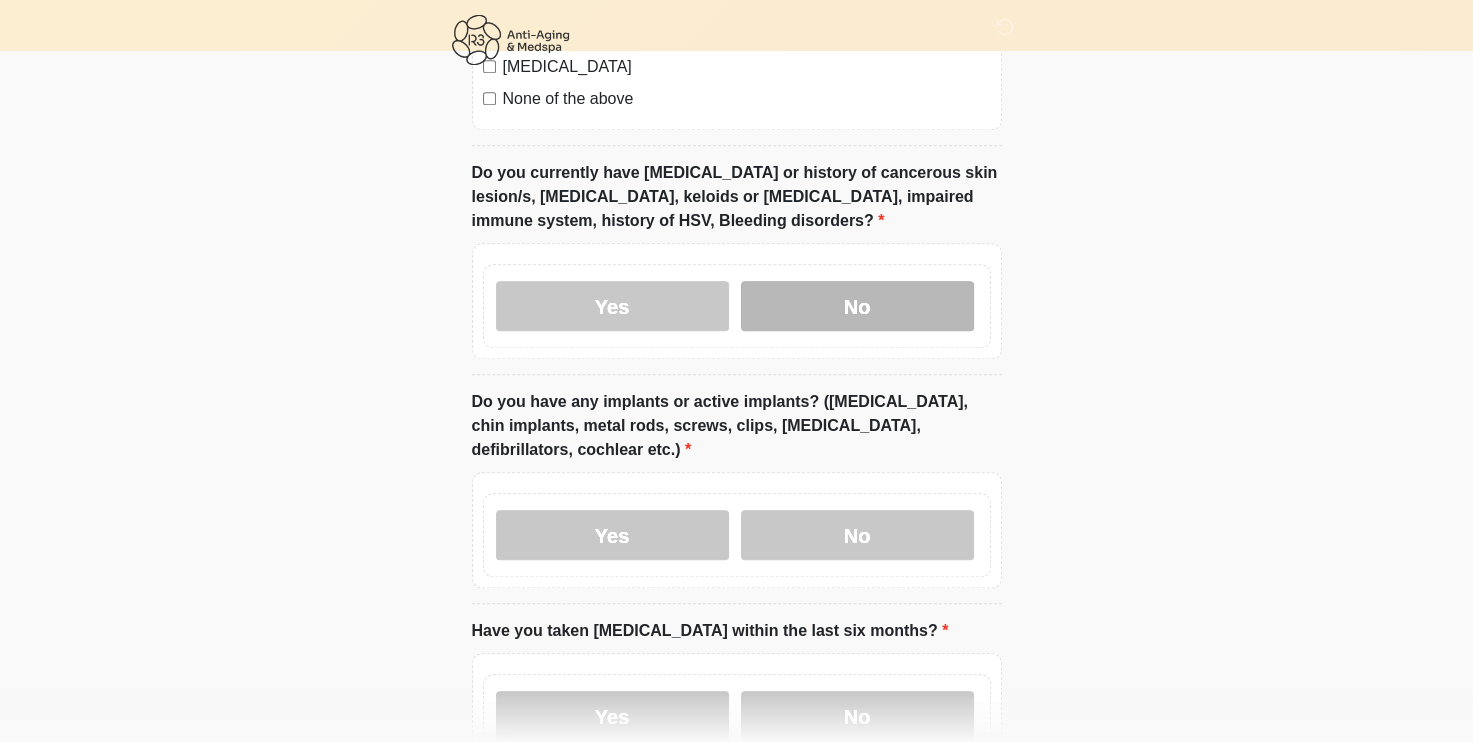 click on "No" at bounding box center (857, 306) 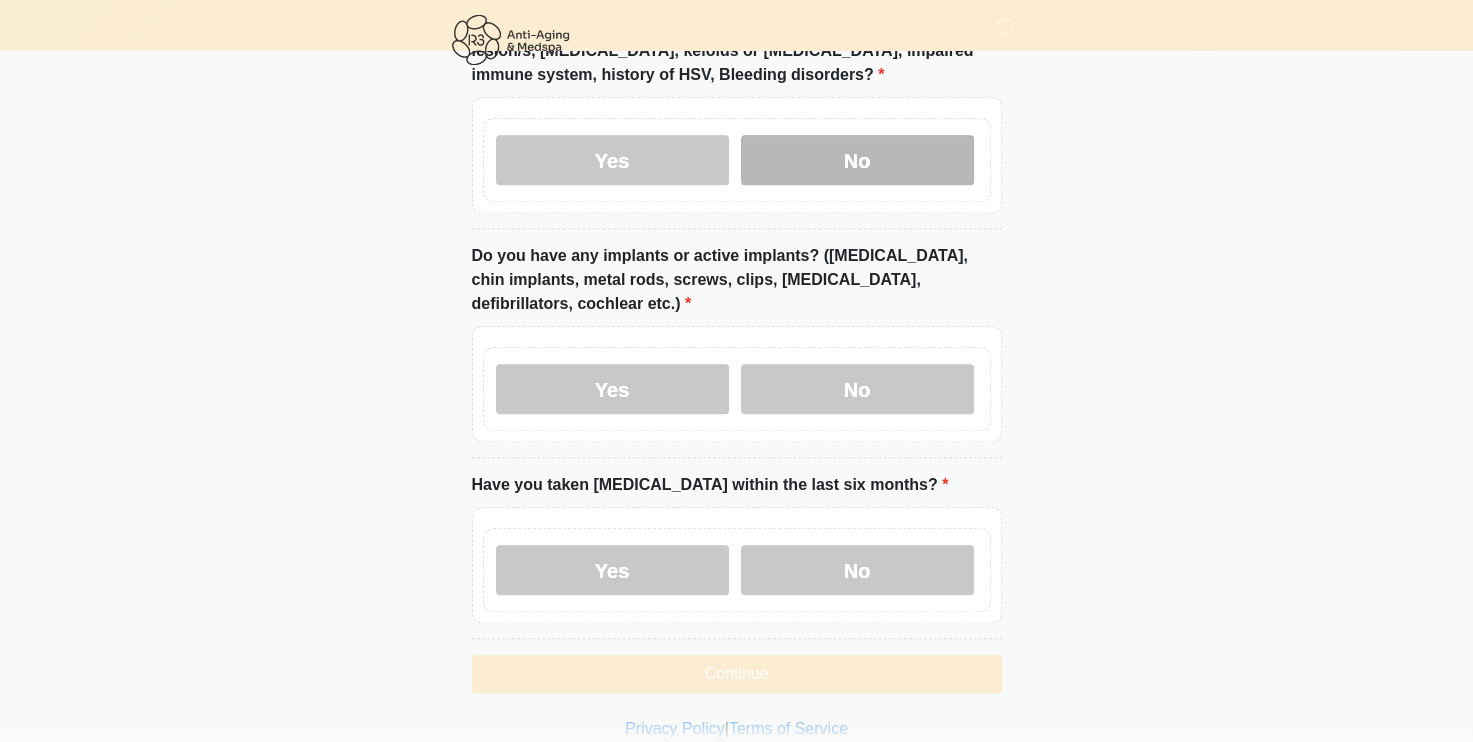 scroll, scrollTop: 1972, scrollLeft: 0, axis: vertical 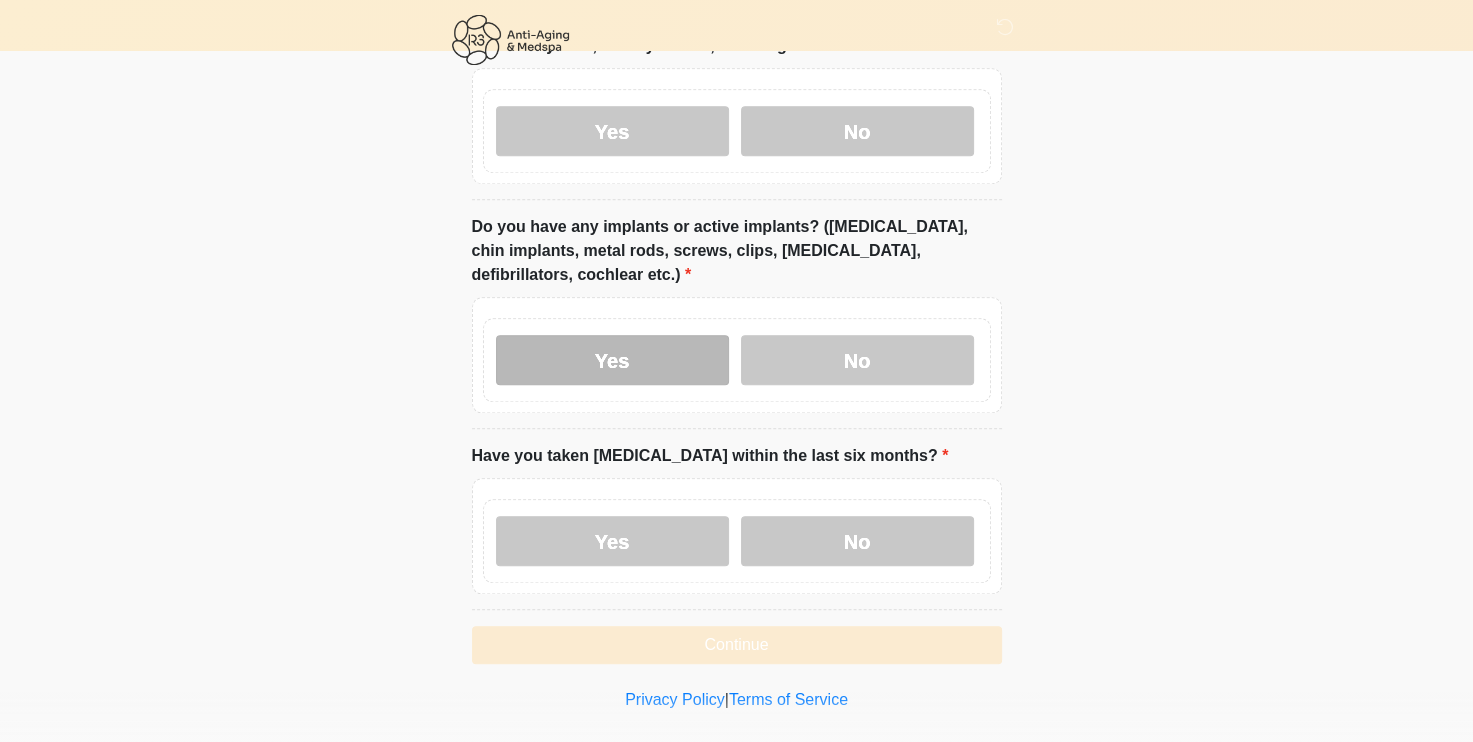 click on "Yes" at bounding box center (612, 360) 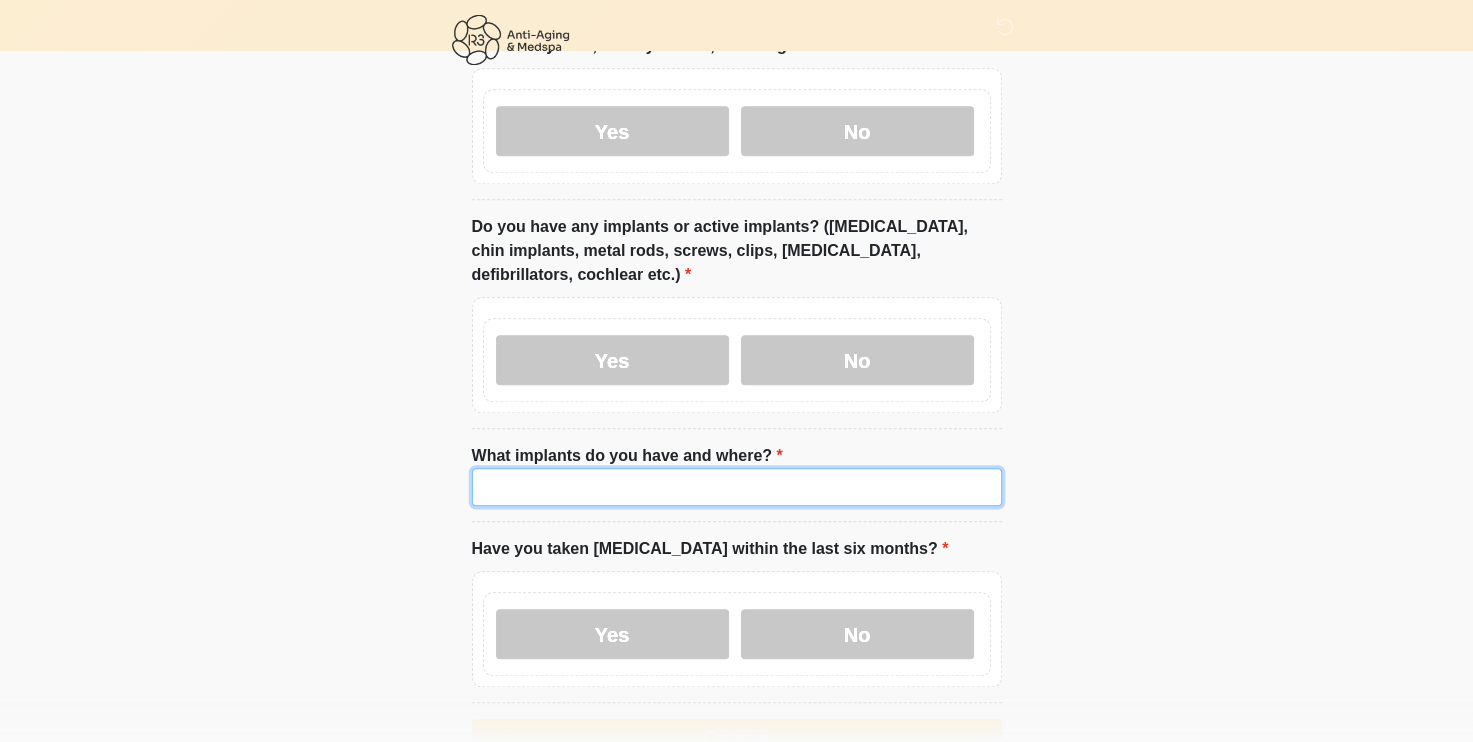 click on "What implants do you have and where?" at bounding box center [737, 487] 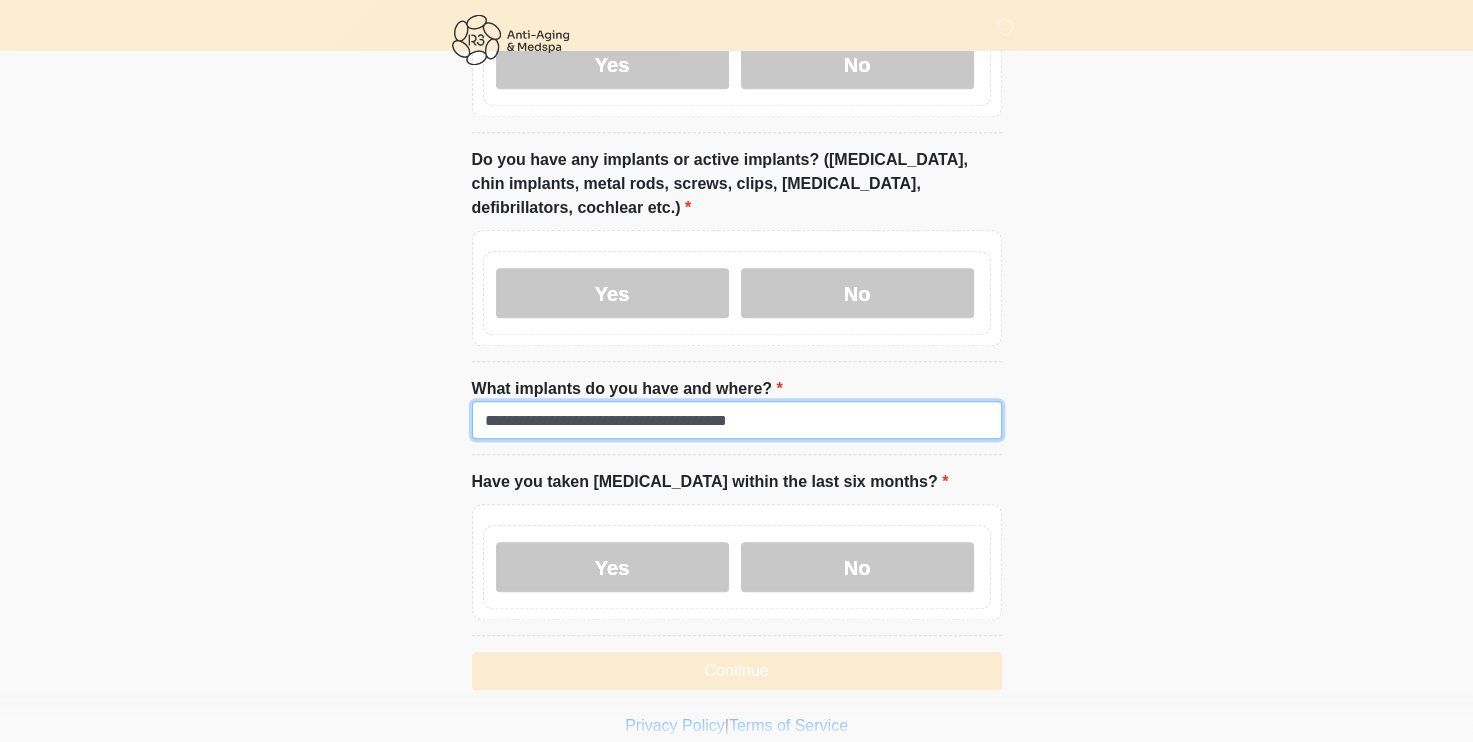 scroll, scrollTop: 2065, scrollLeft: 0, axis: vertical 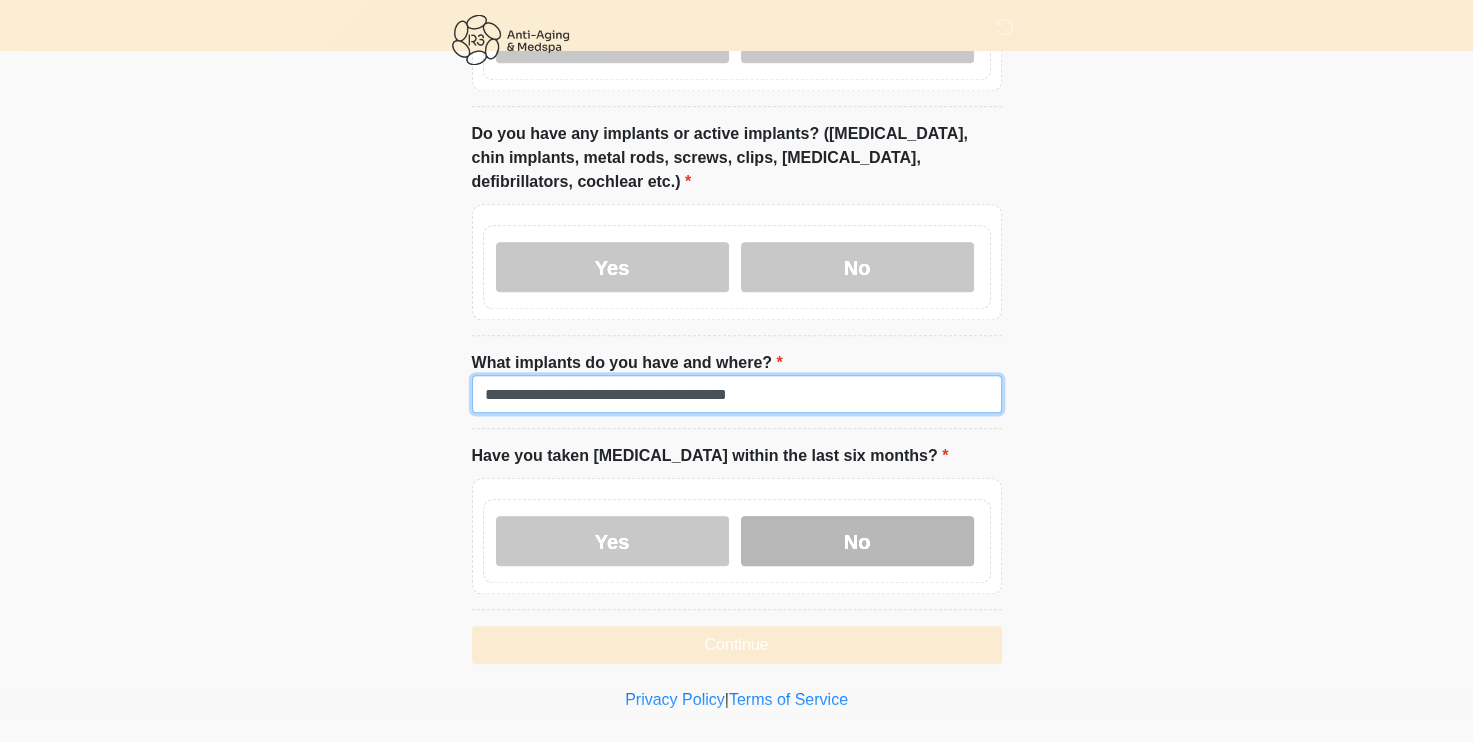 type on "**********" 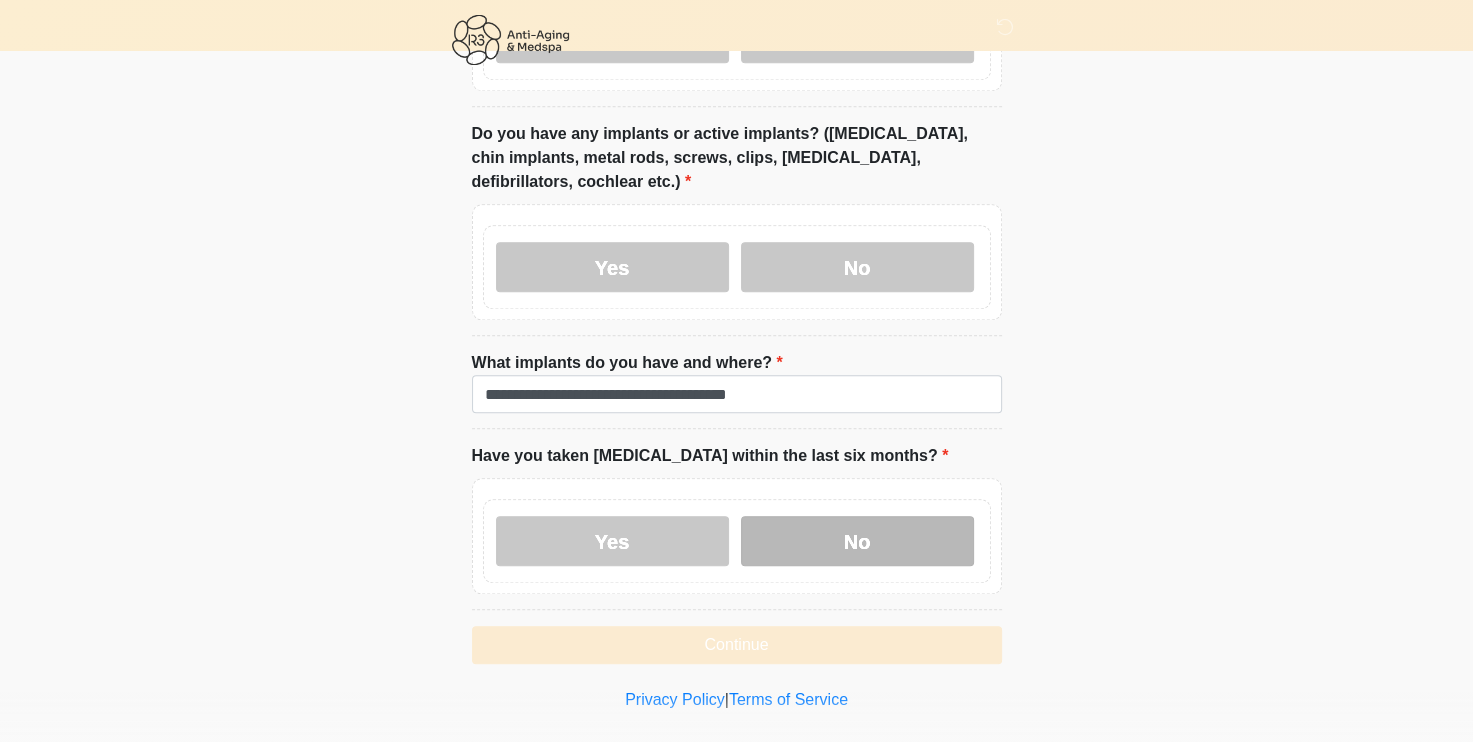 click on "No" at bounding box center [857, 541] 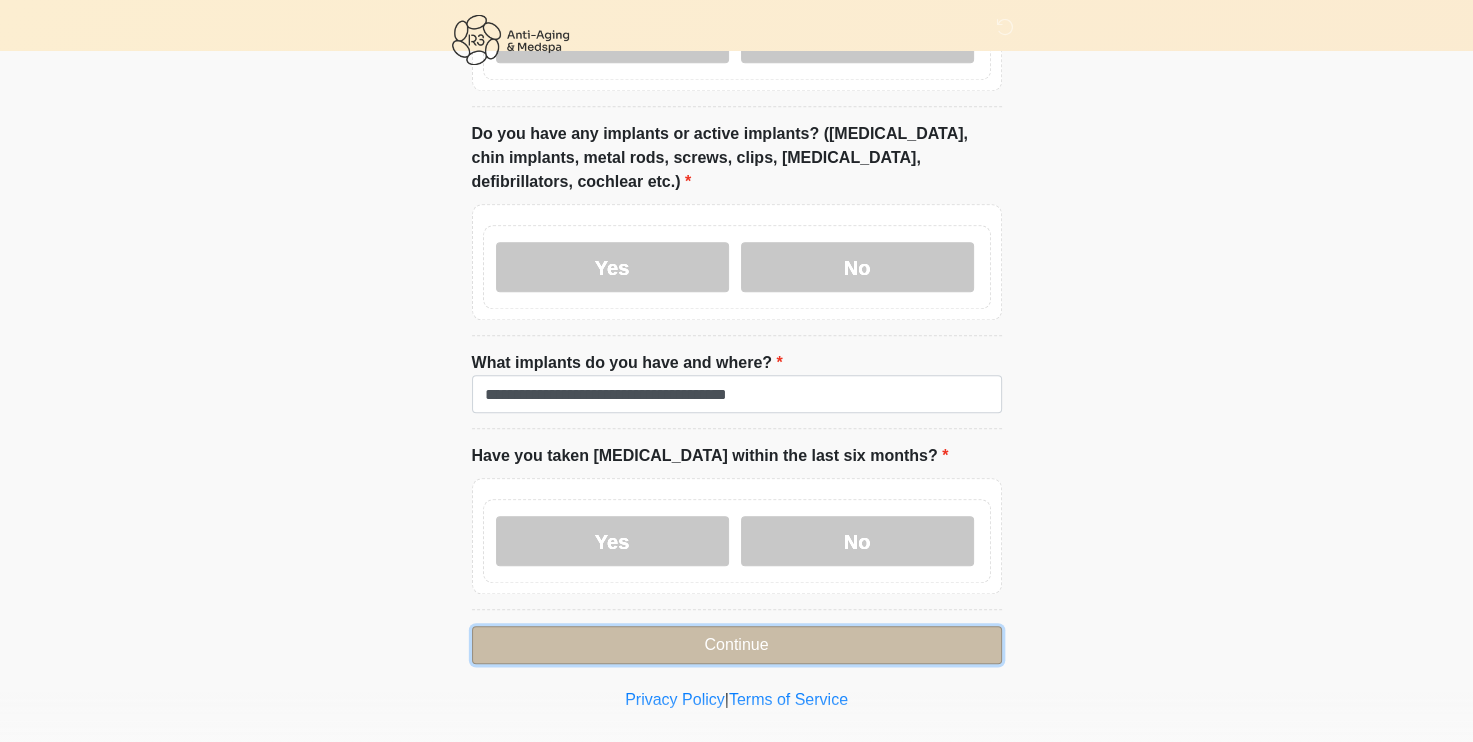 click on "Continue" at bounding box center [737, 645] 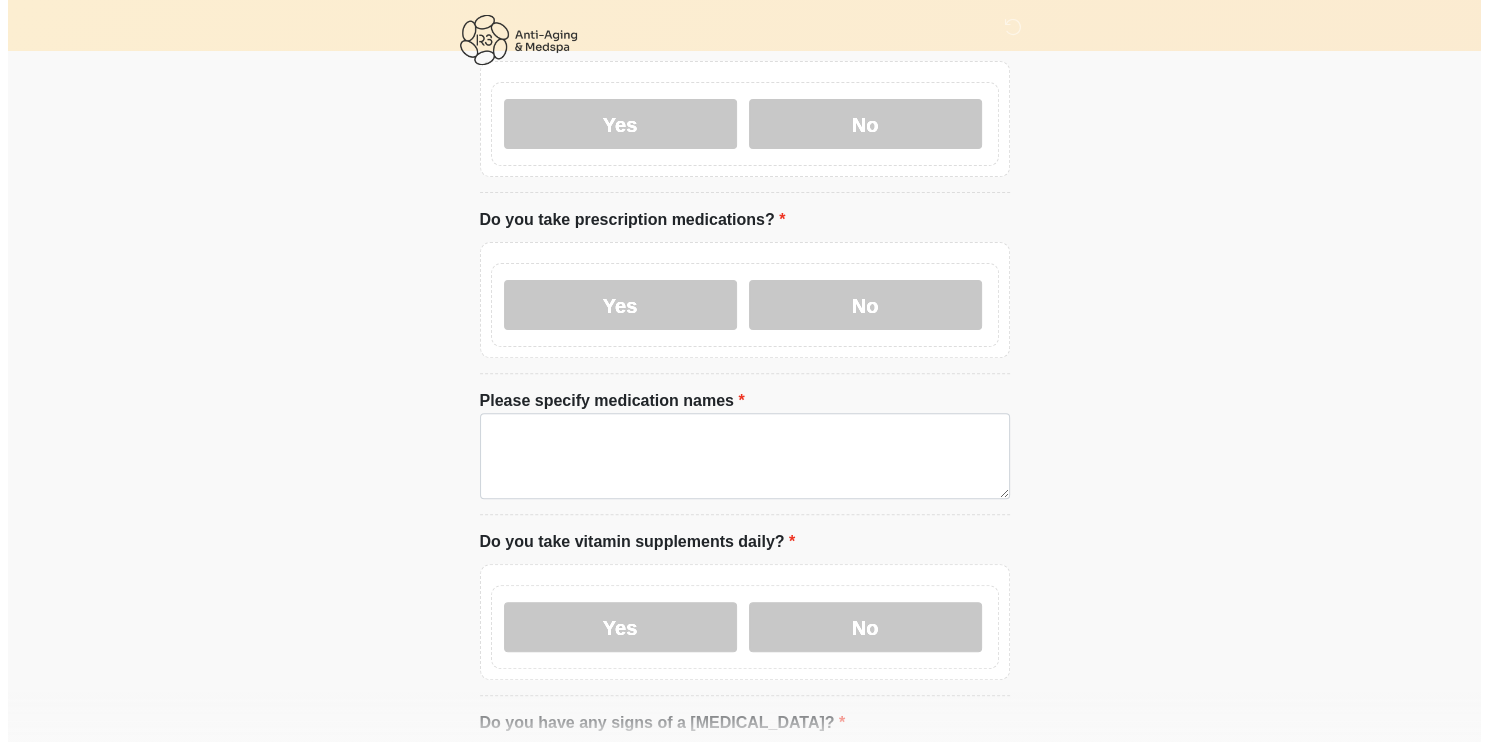 scroll, scrollTop: 0, scrollLeft: 0, axis: both 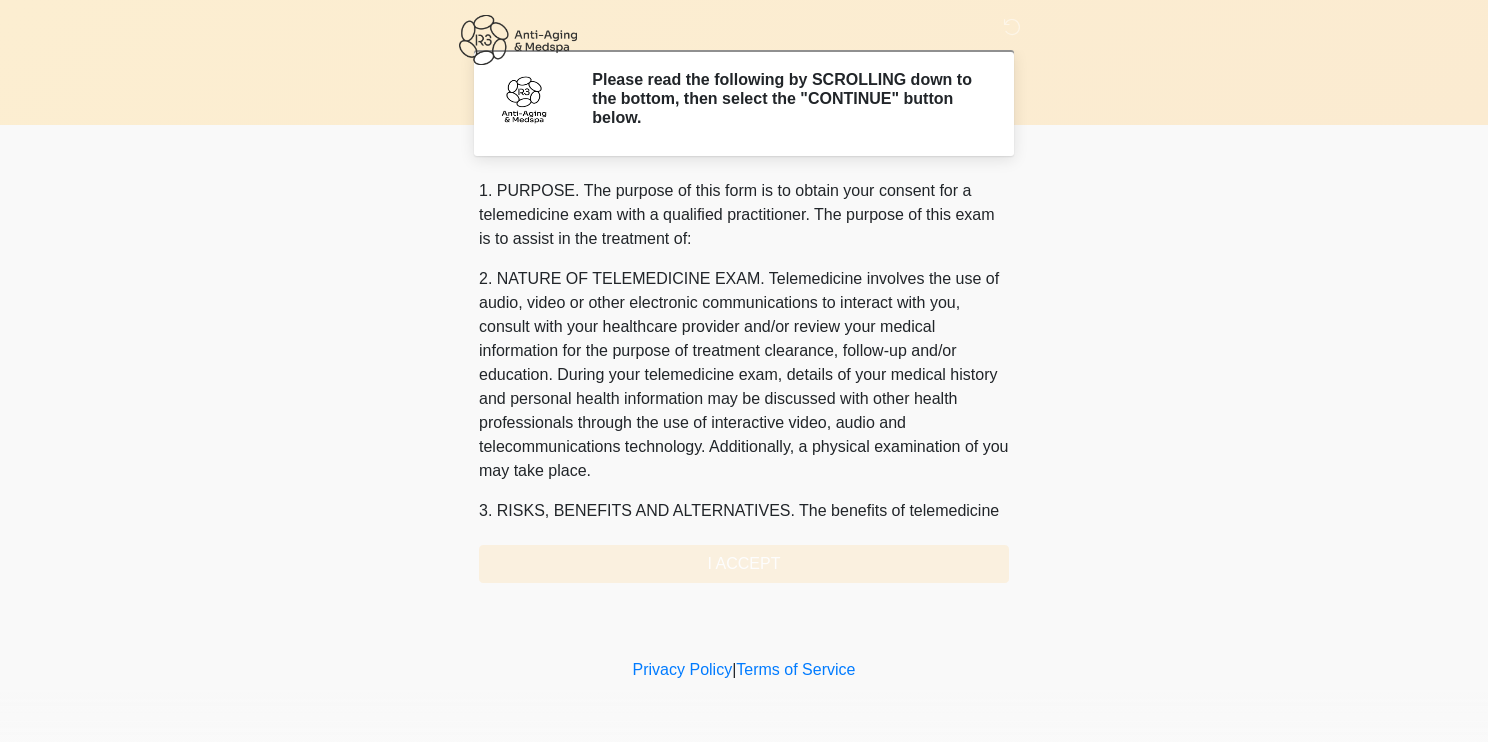 click on "1. PURPOSE. The purpose of this form is to obtain your consent for a telemedicine exam with a qualified practitioner. The purpose of this exam is to assist in the treatment of:  2. NATURE OF TELEMEDICINE EXAM. Telemedicine involves the use of audio, video or other electronic communications to interact with you, consult with your healthcare provider and/or review your medical information for the purpose of treatment clearance, follow-up and/or education. During your telemedicine exam, details of your medical history and personal health information may be discussed with other health professionals through the use of interactive video, audio and telecommunications technology. Additionally, a physical examination of you may take place. 4. HEALTHCARE INSTITUTION. R3 Anti Aging & Medspa Scottsdale has medical and non-medical technical personnel who may participate in the telemedicine exam to aid in the audio/video link with the qualified practitioner.
I ACCEPT" at bounding box center (744, 381) 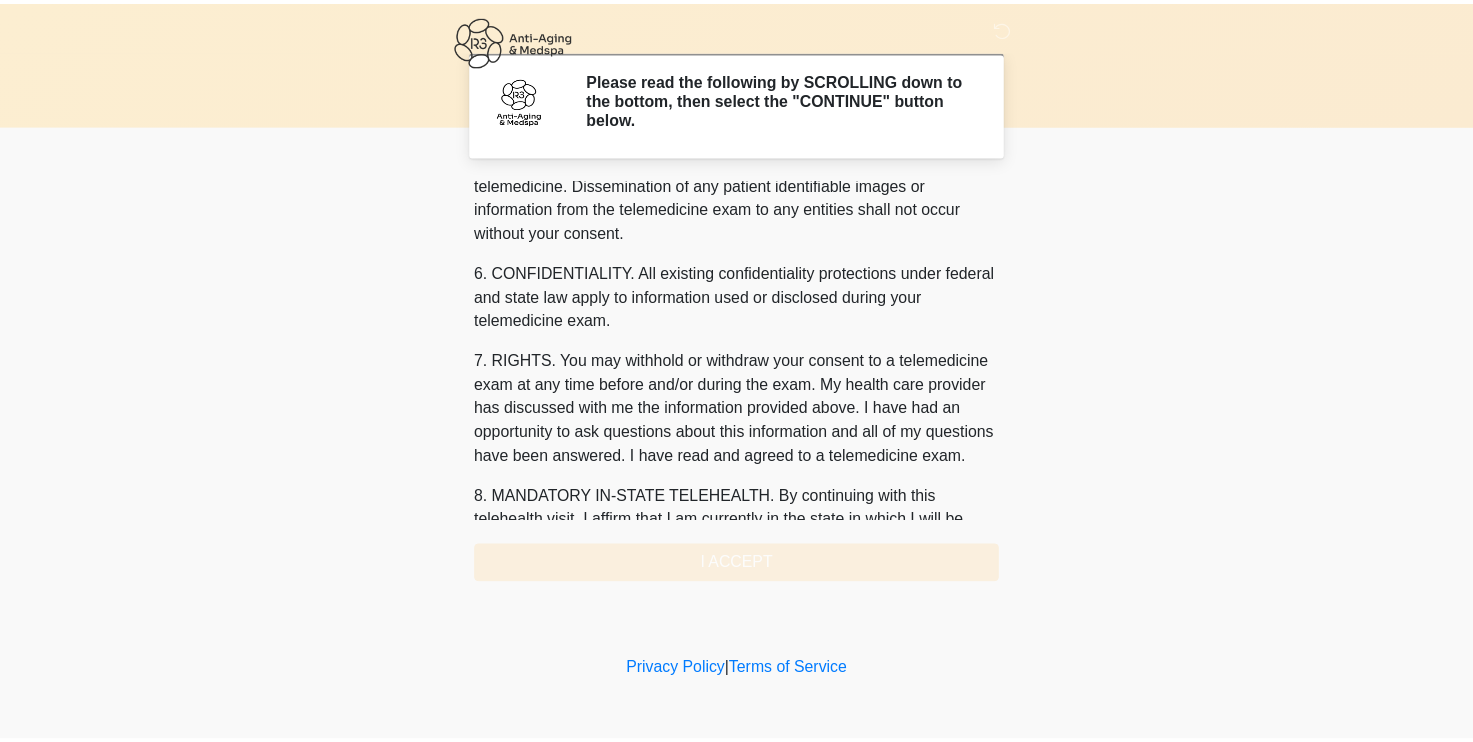 scroll, scrollTop: 841, scrollLeft: 0, axis: vertical 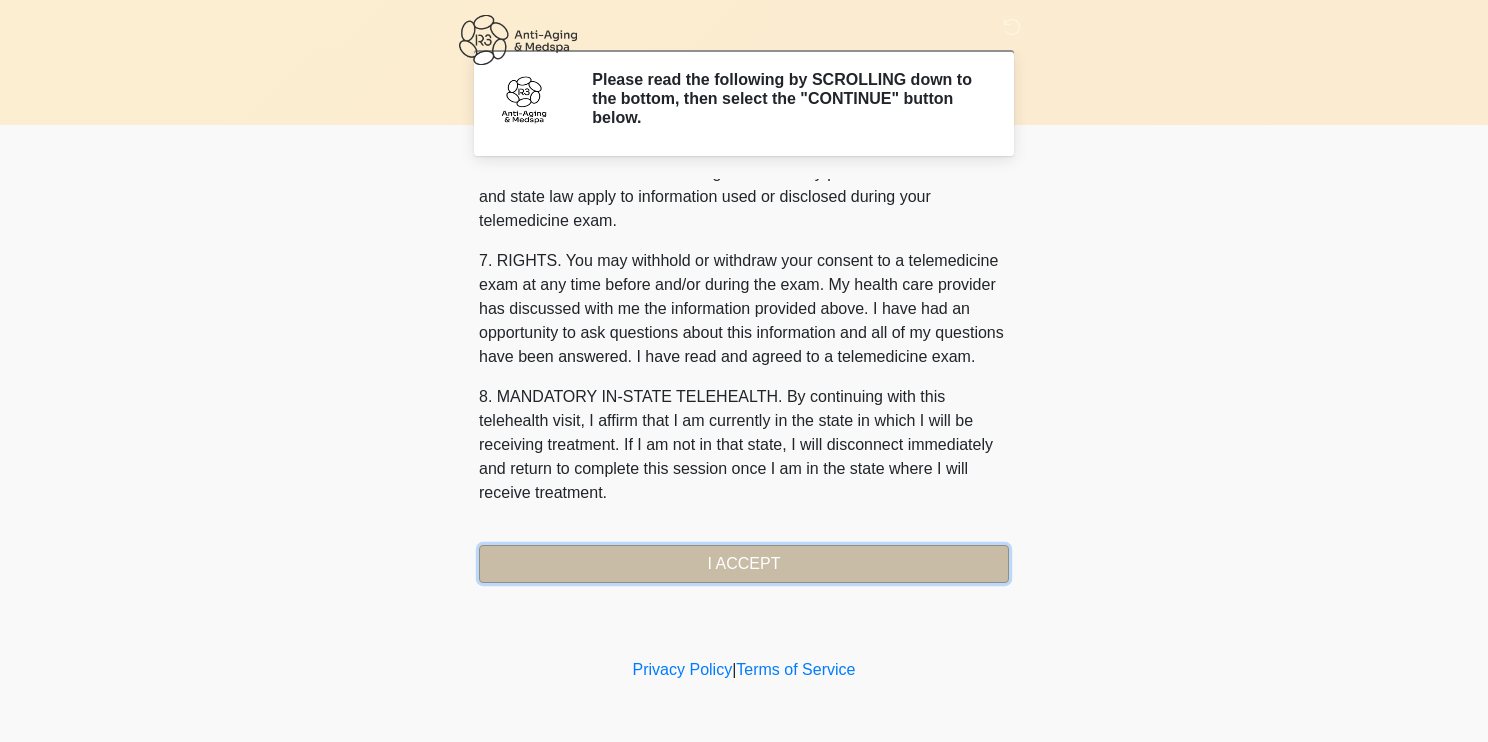 click on "I ACCEPT" at bounding box center (744, 564) 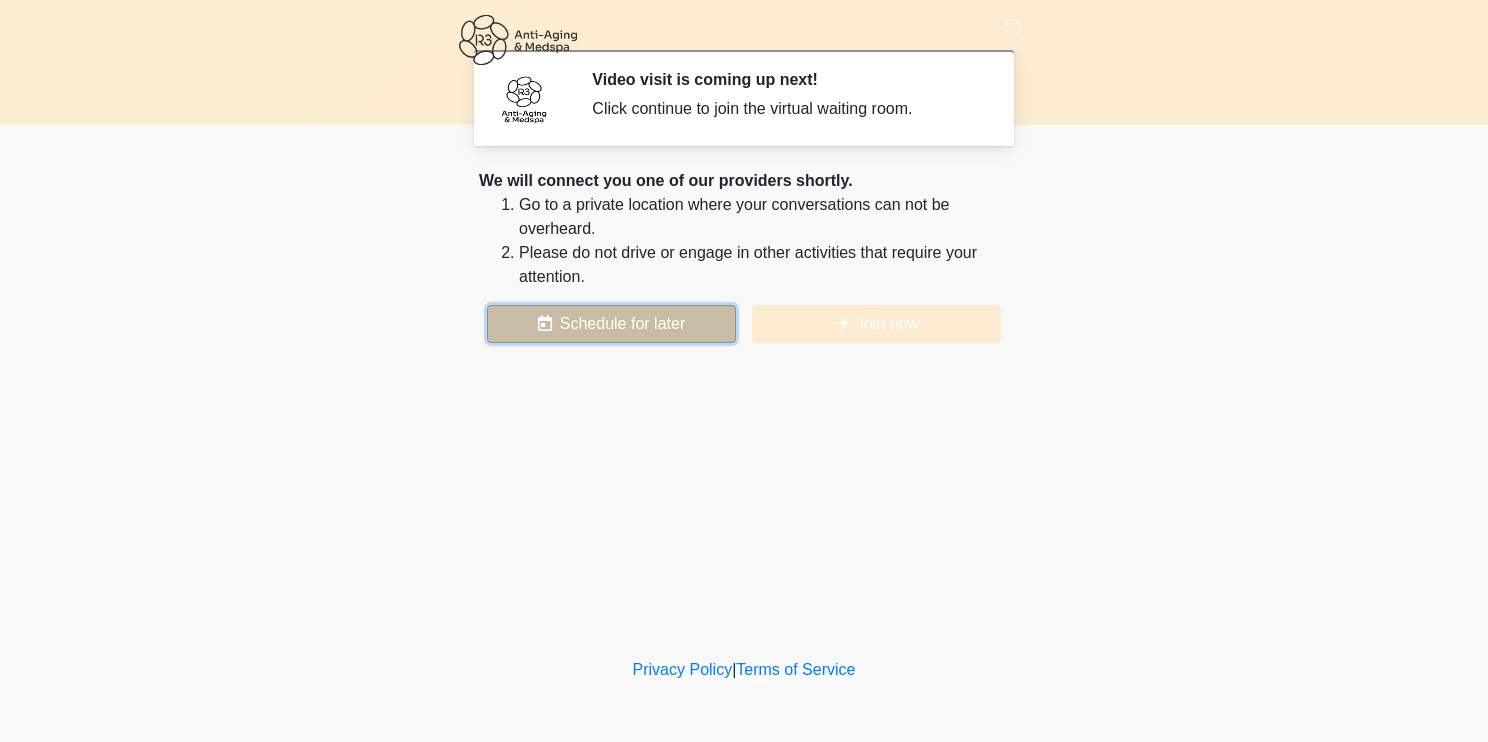 click on "Schedule for later" at bounding box center [611, 324] 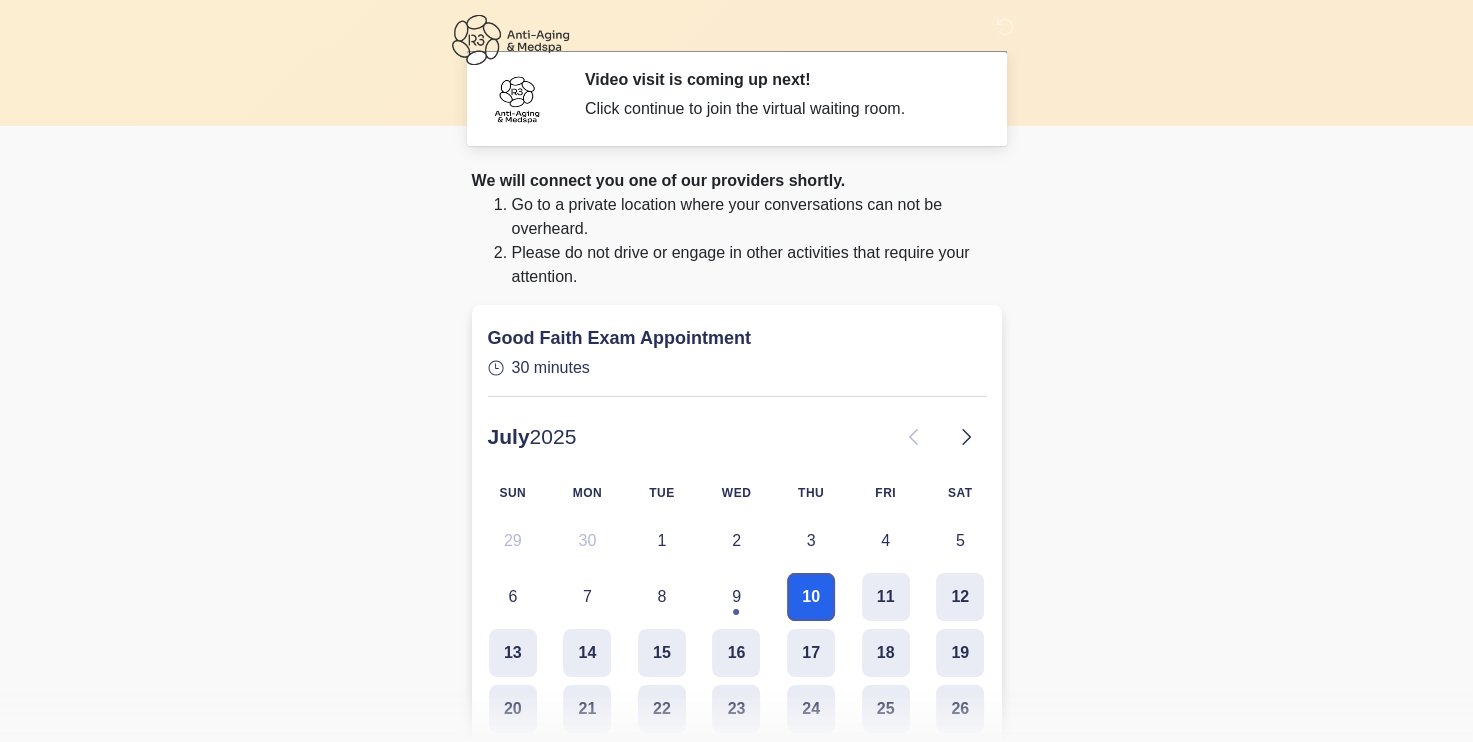 click on "10" at bounding box center (811, 597) 